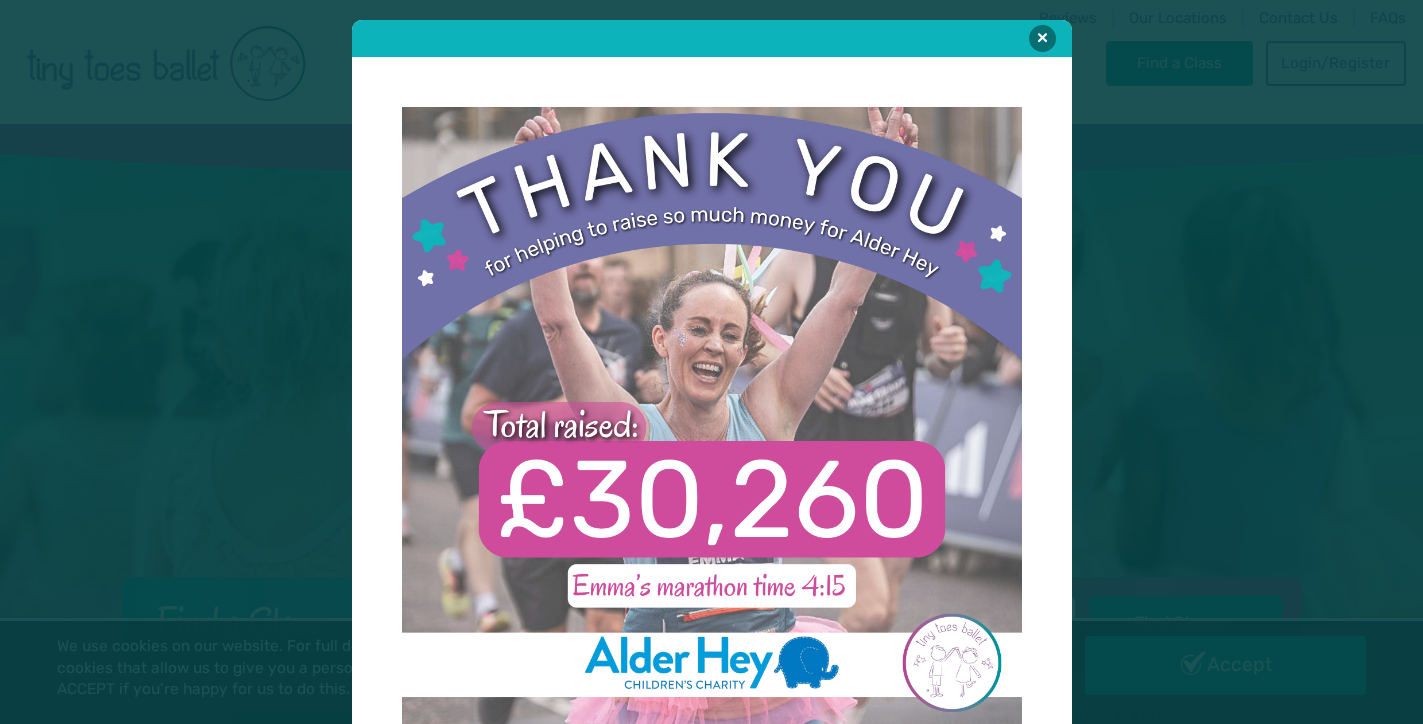 scroll, scrollTop: 0, scrollLeft: 0, axis: both 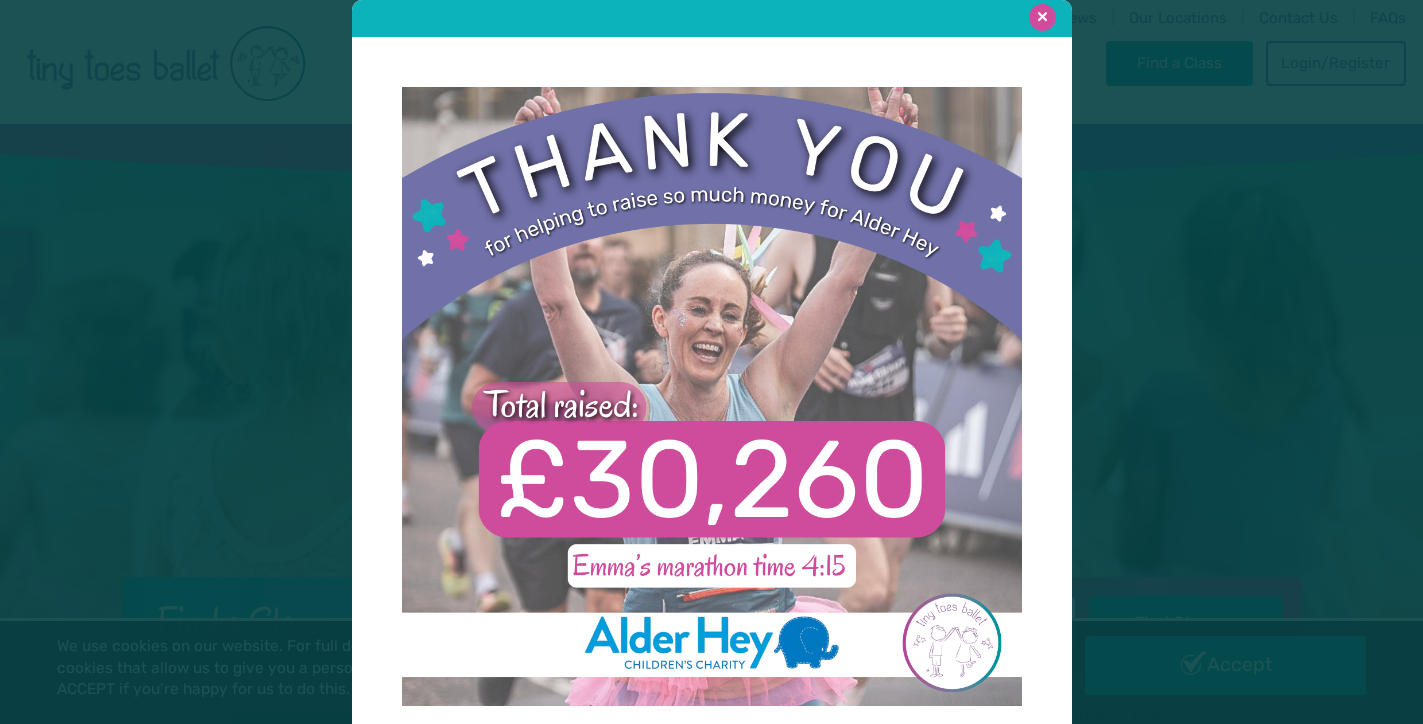 click at bounding box center (1042, 17) 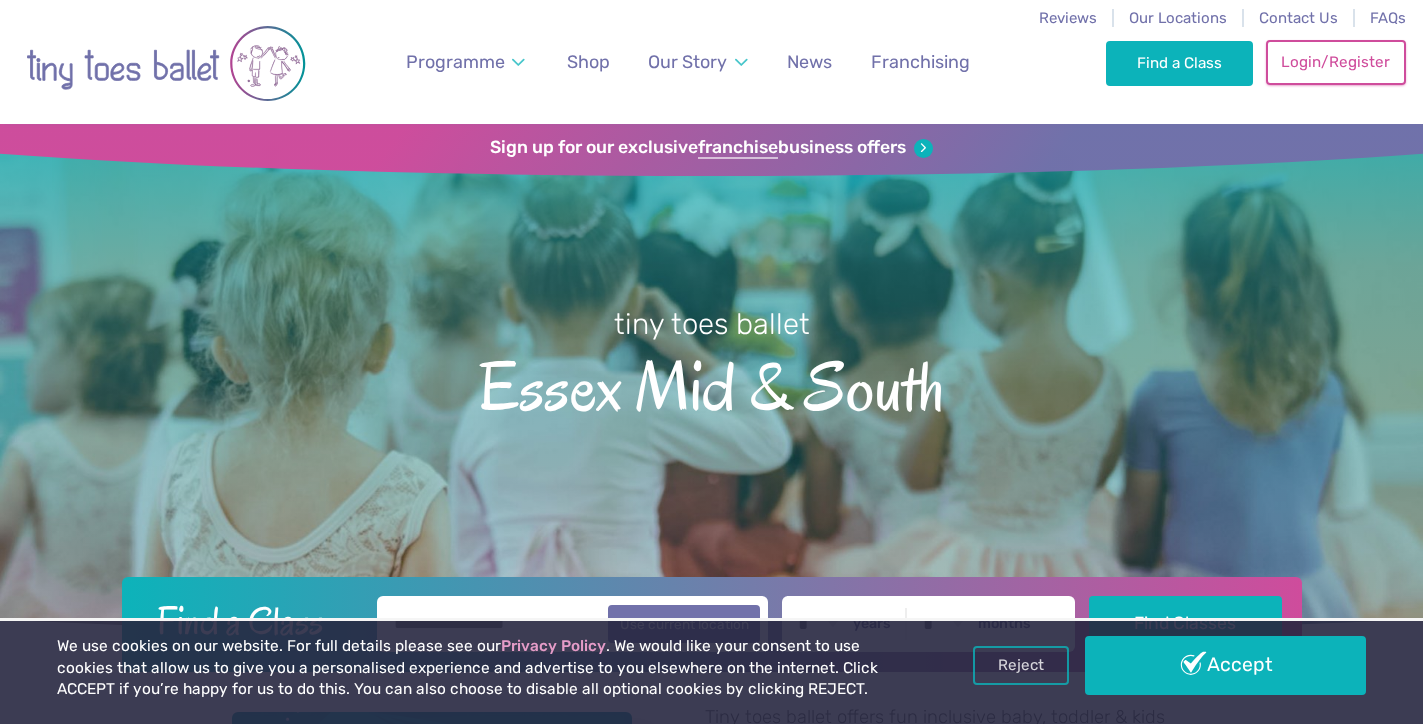 click on "Login/Register" at bounding box center [1336, 62] 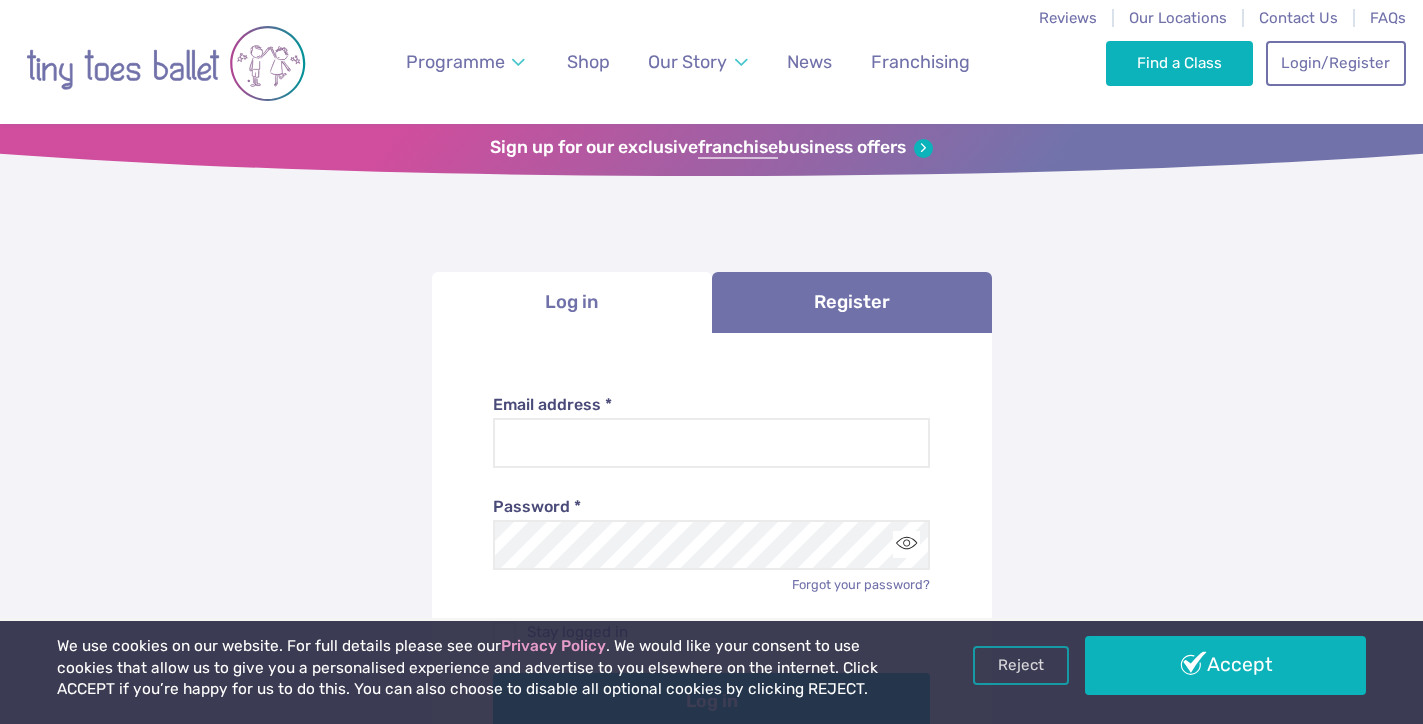 scroll, scrollTop: 0, scrollLeft: 0, axis: both 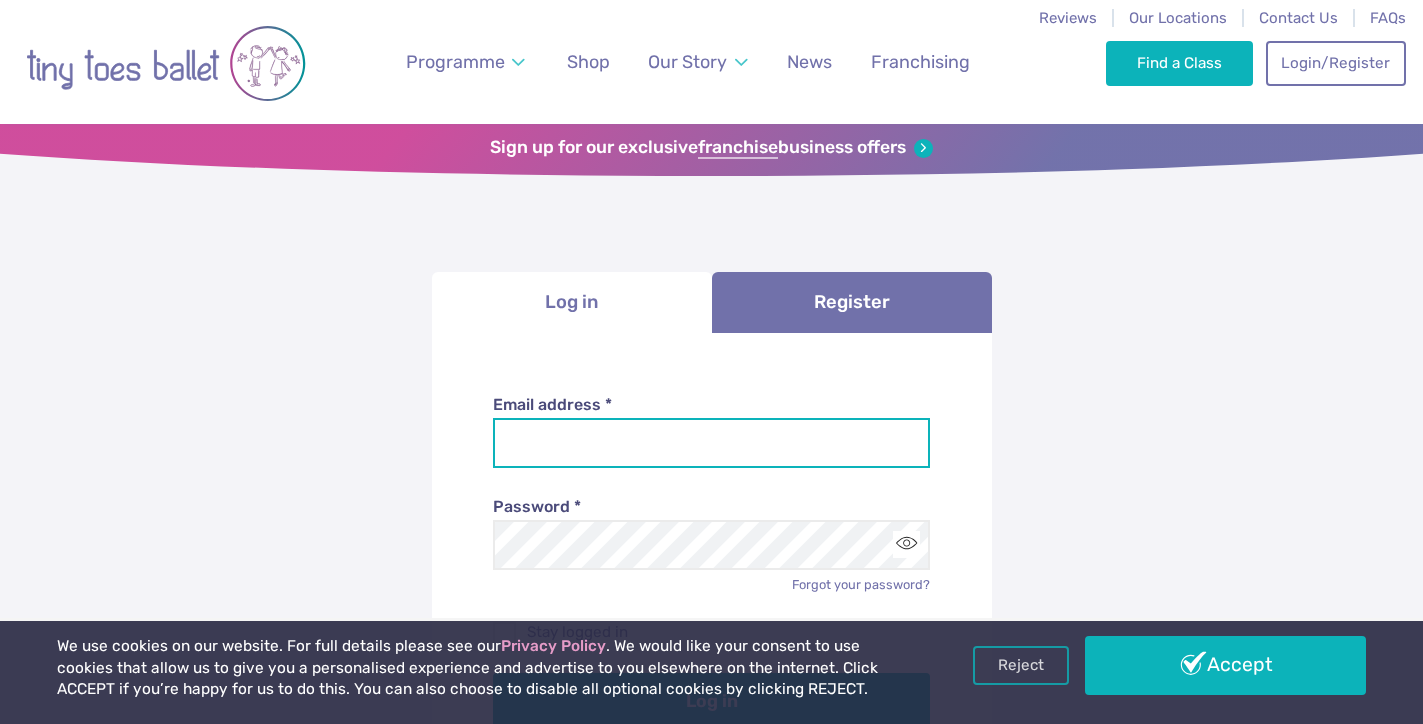 click on "Email address *" at bounding box center [711, 443] 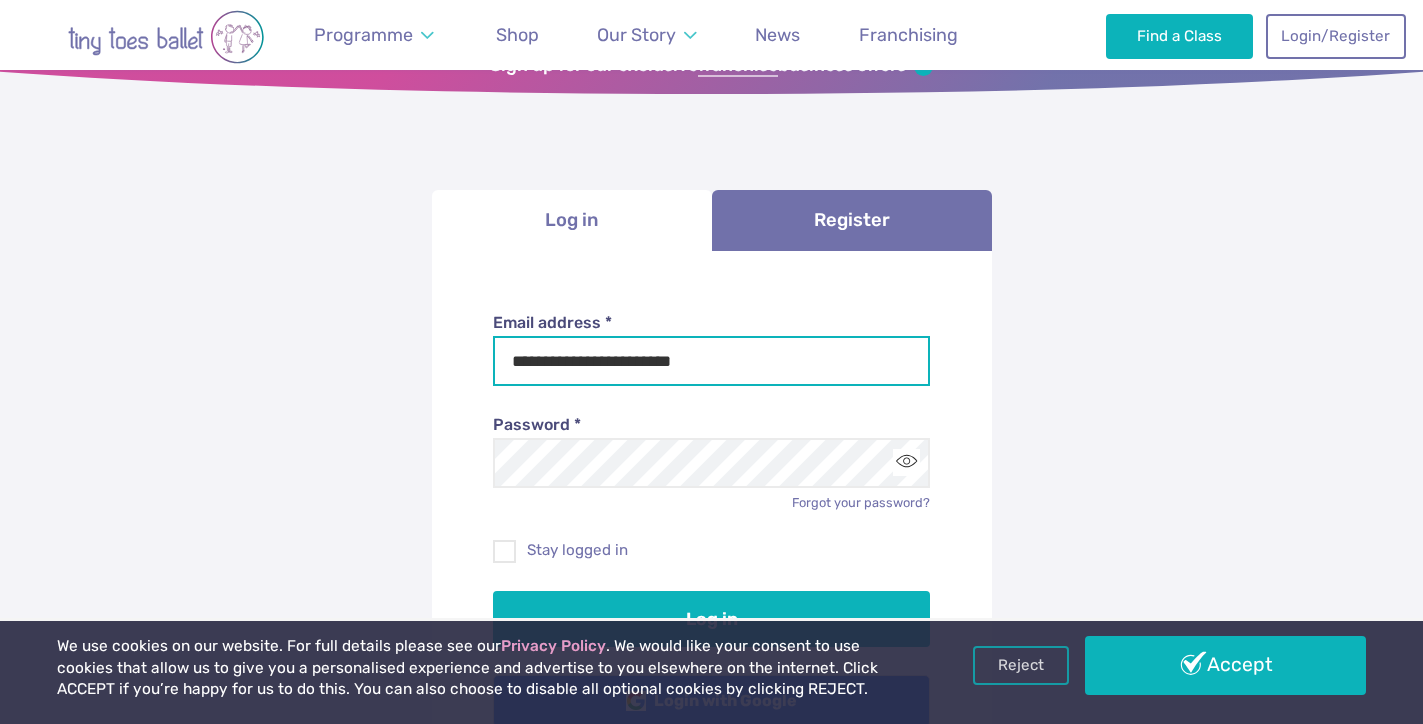 scroll, scrollTop: 370, scrollLeft: 0, axis: vertical 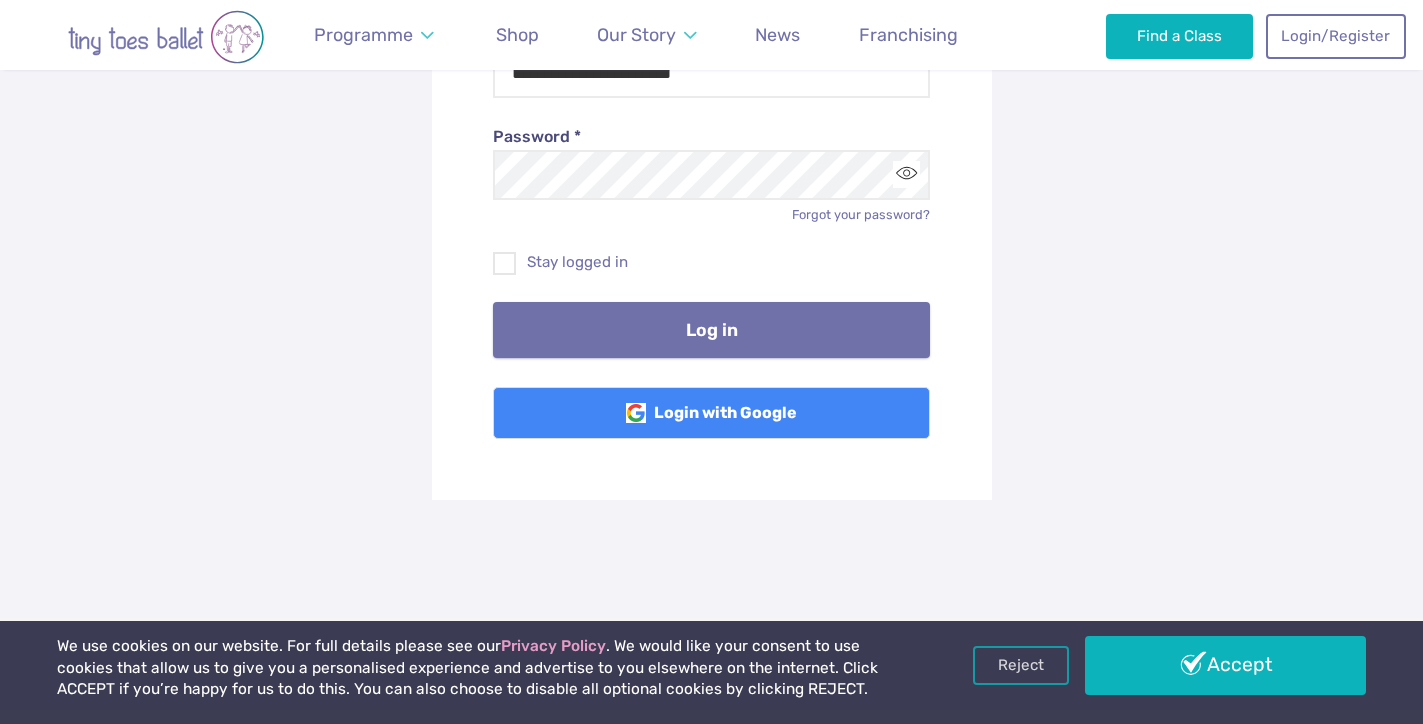 click on "Log in" at bounding box center [711, 330] 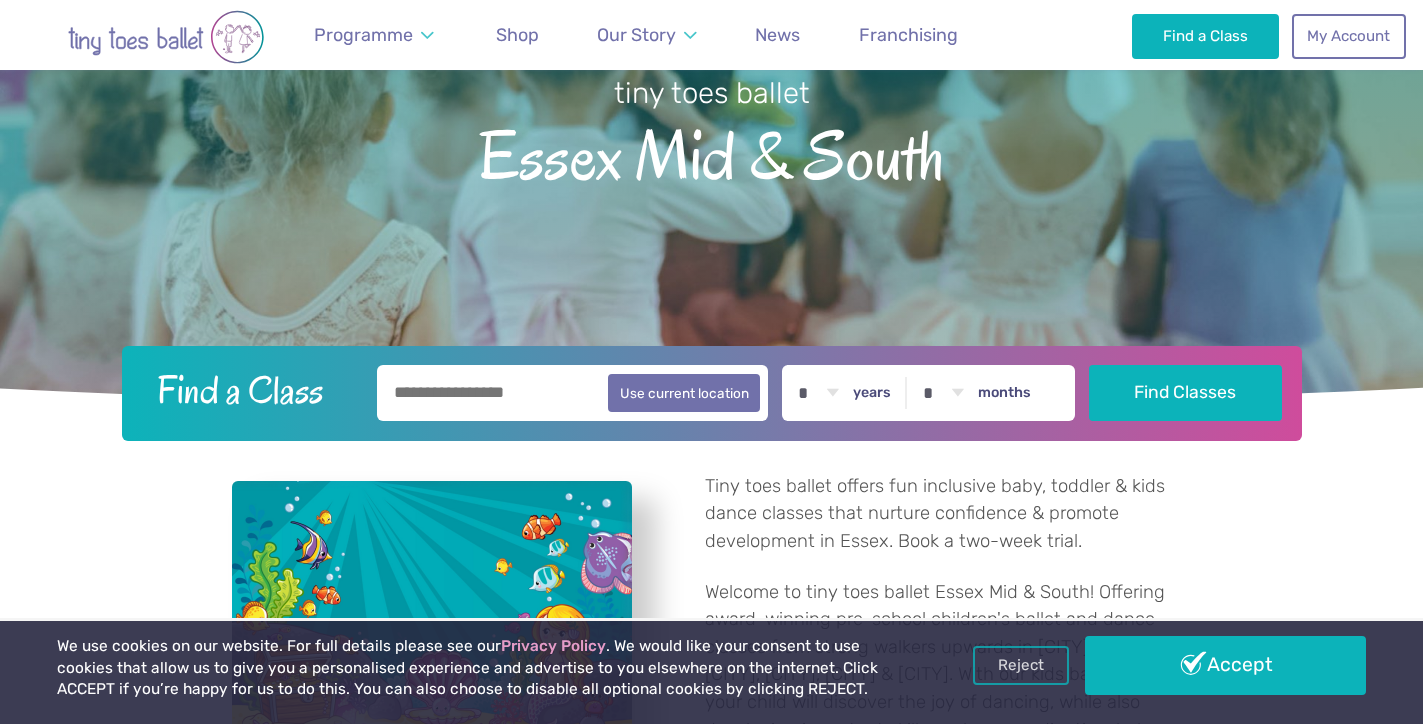 scroll, scrollTop: 238, scrollLeft: 0, axis: vertical 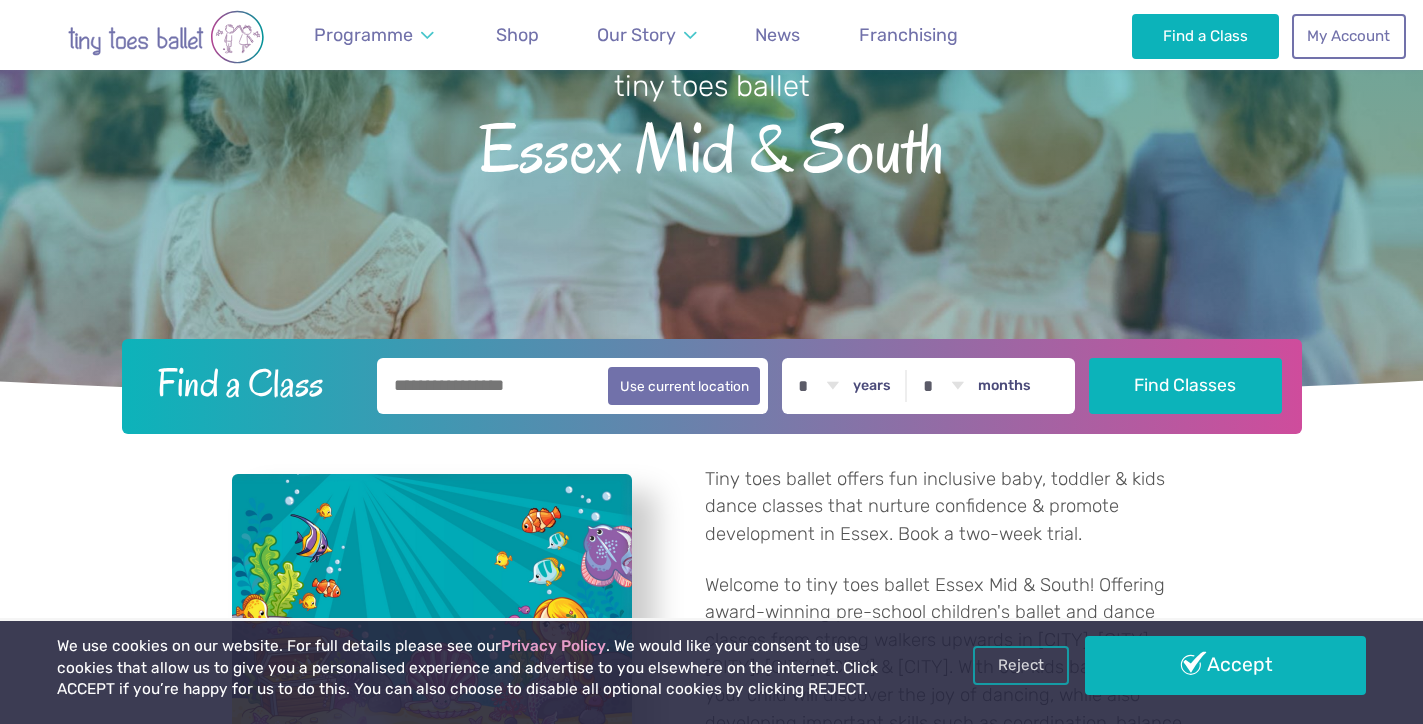 click at bounding box center (573, 386) 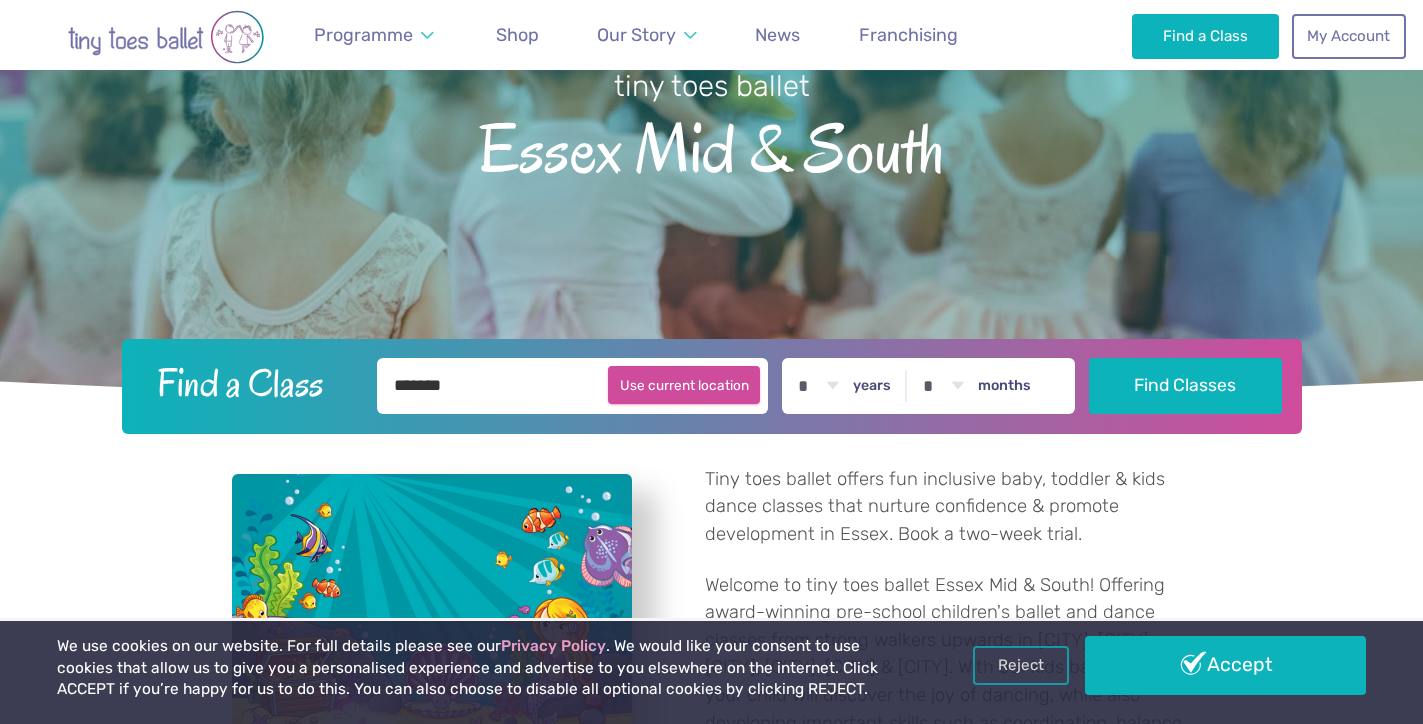 click on "Use current location" at bounding box center (684, 385) 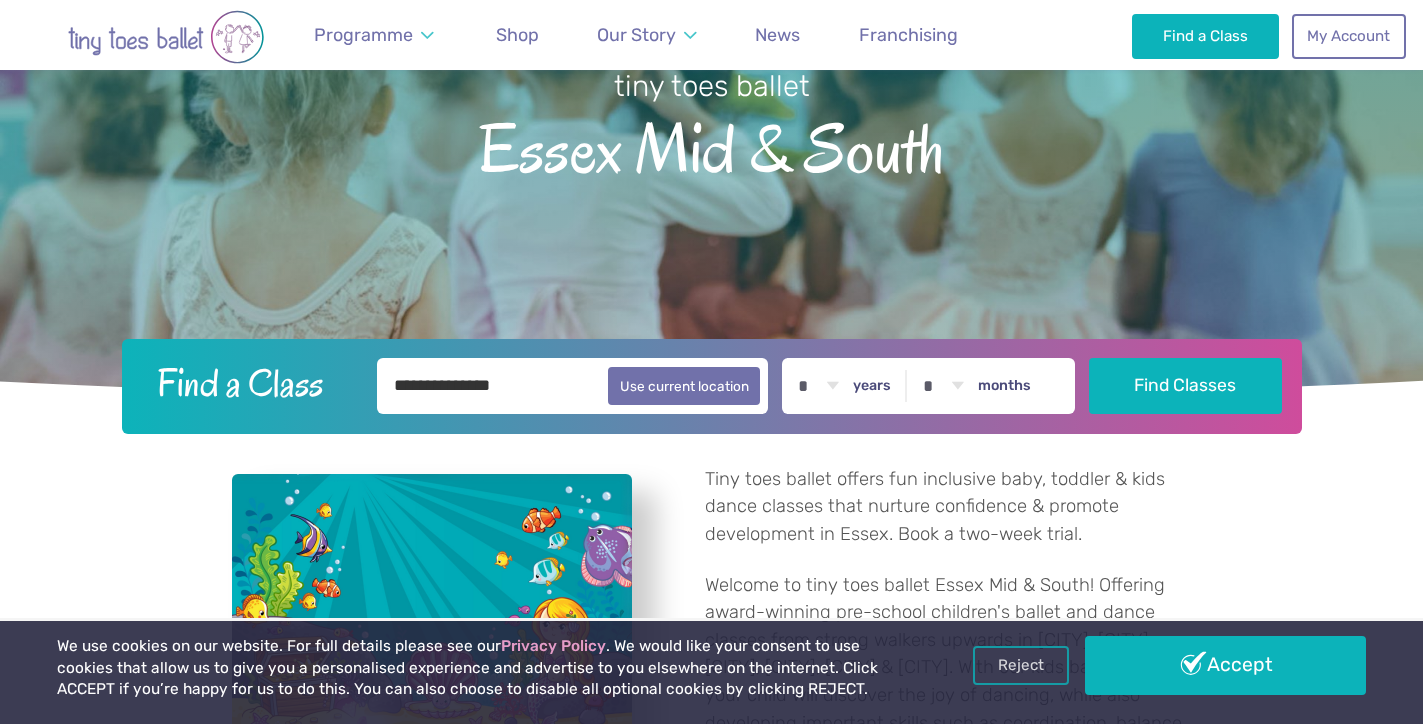 click on "**********" at bounding box center [573, 386] 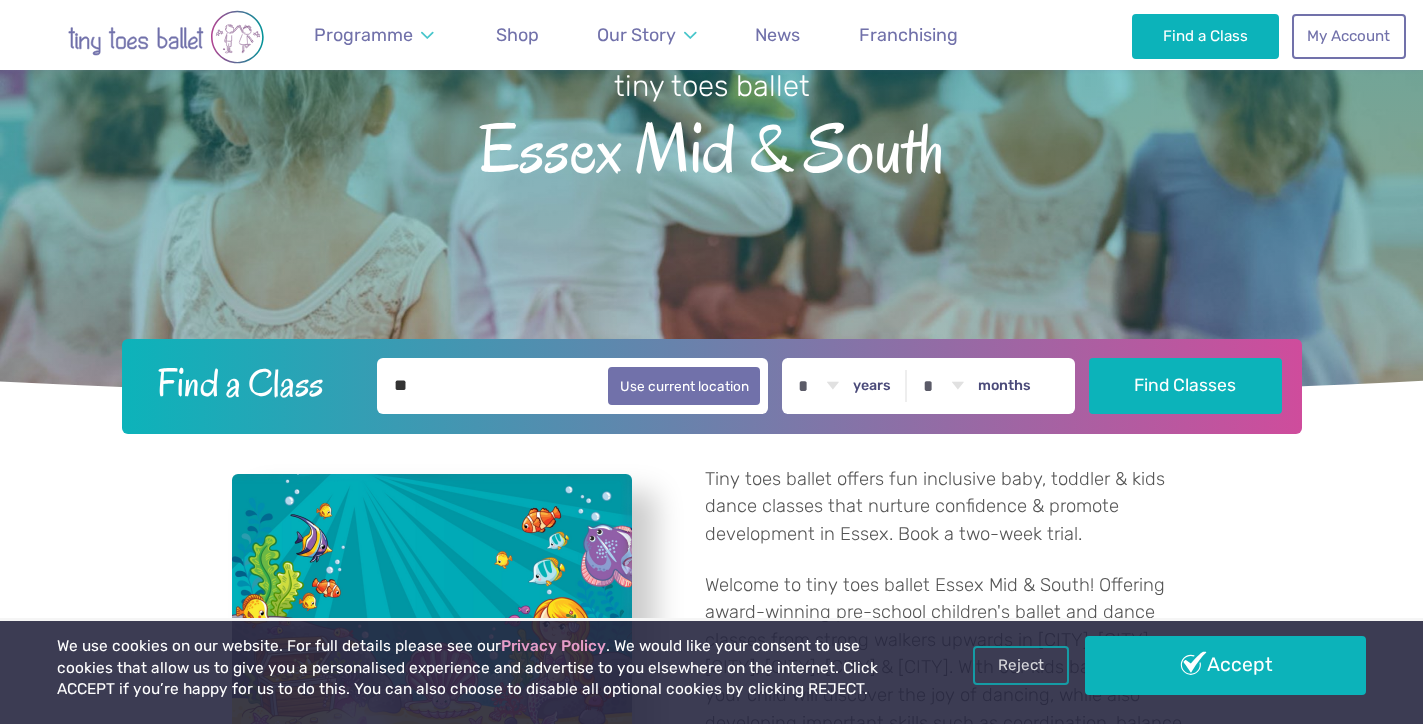 type on "*******" 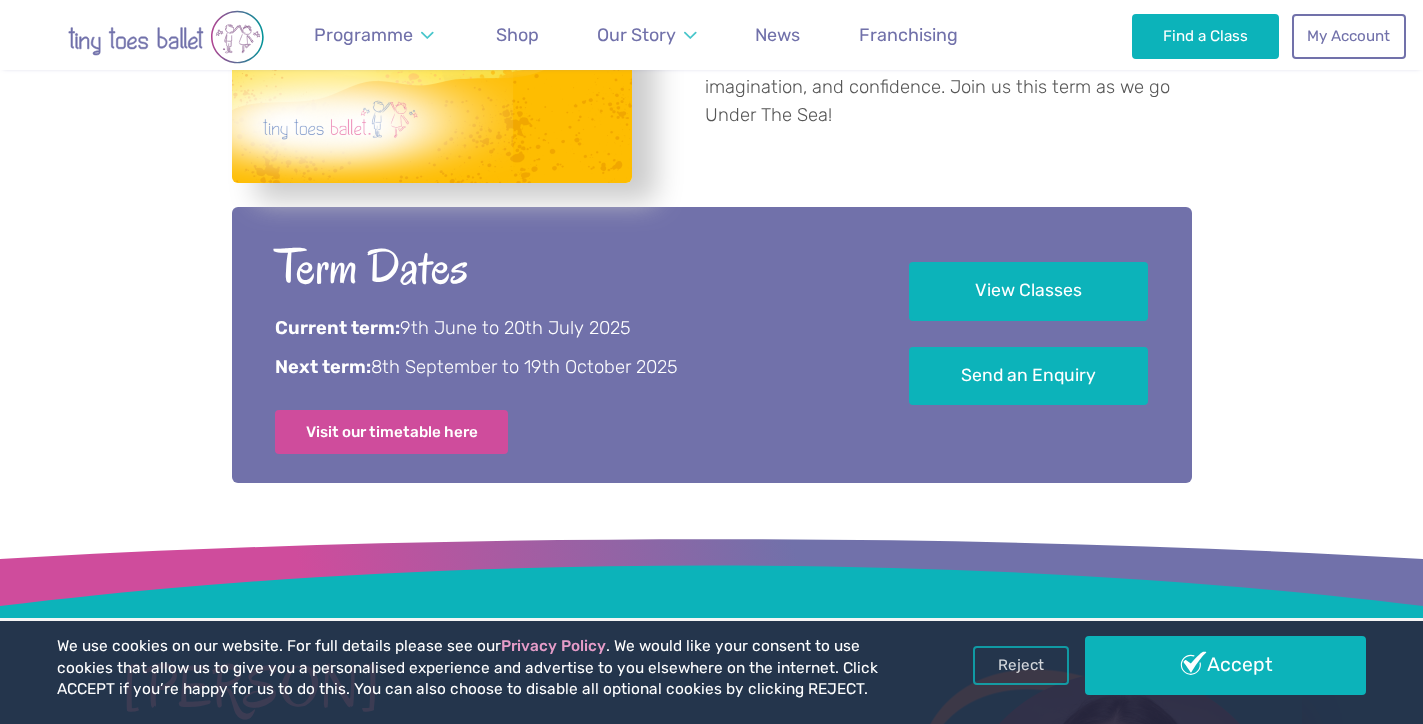 scroll, scrollTop: 932, scrollLeft: 0, axis: vertical 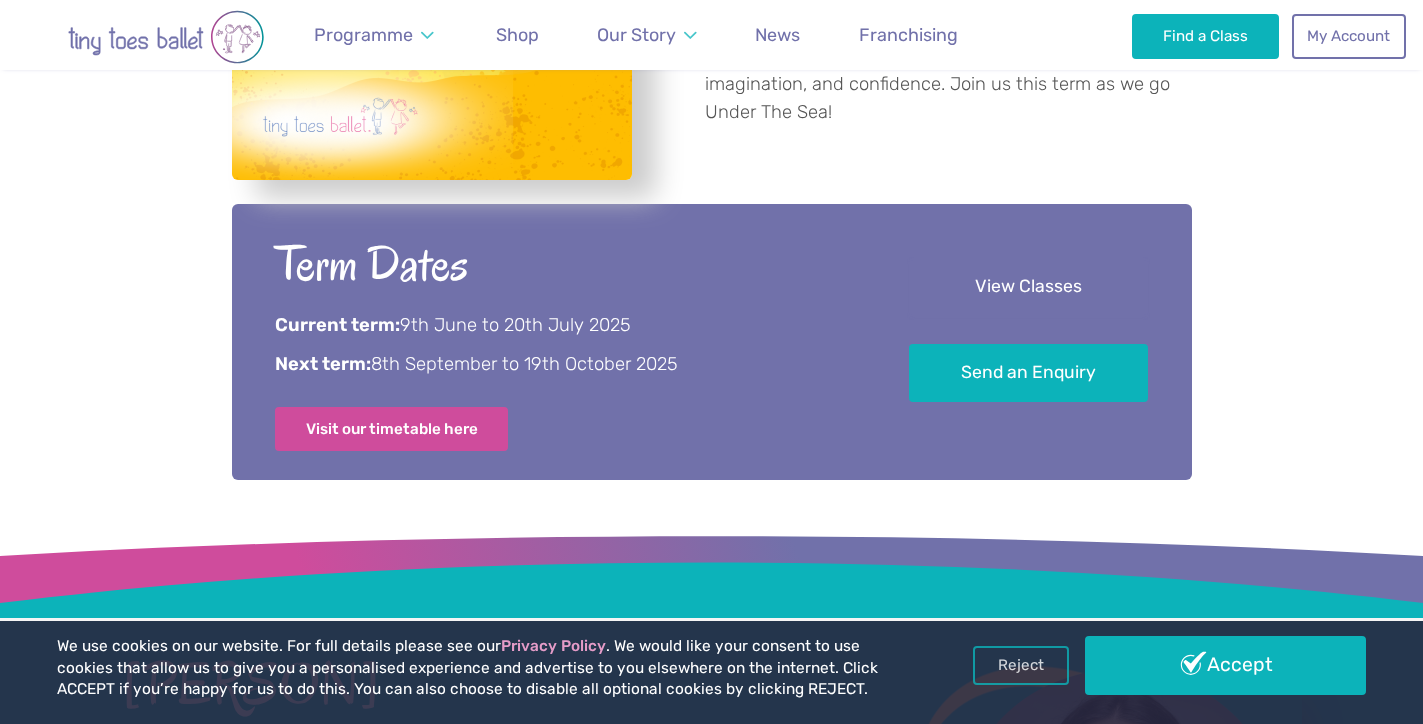 click on "View Classes" at bounding box center [1028, 287] 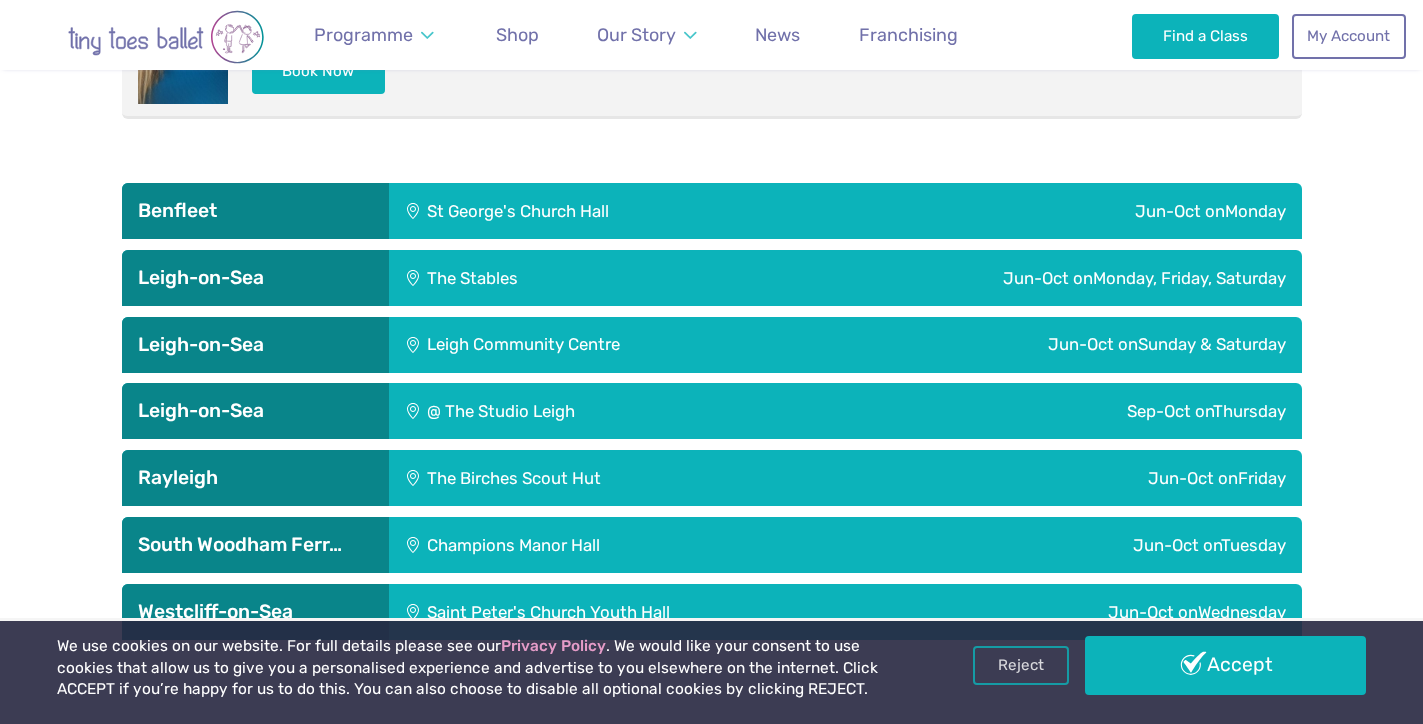 scroll, scrollTop: 3490, scrollLeft: 0, axis: vertical 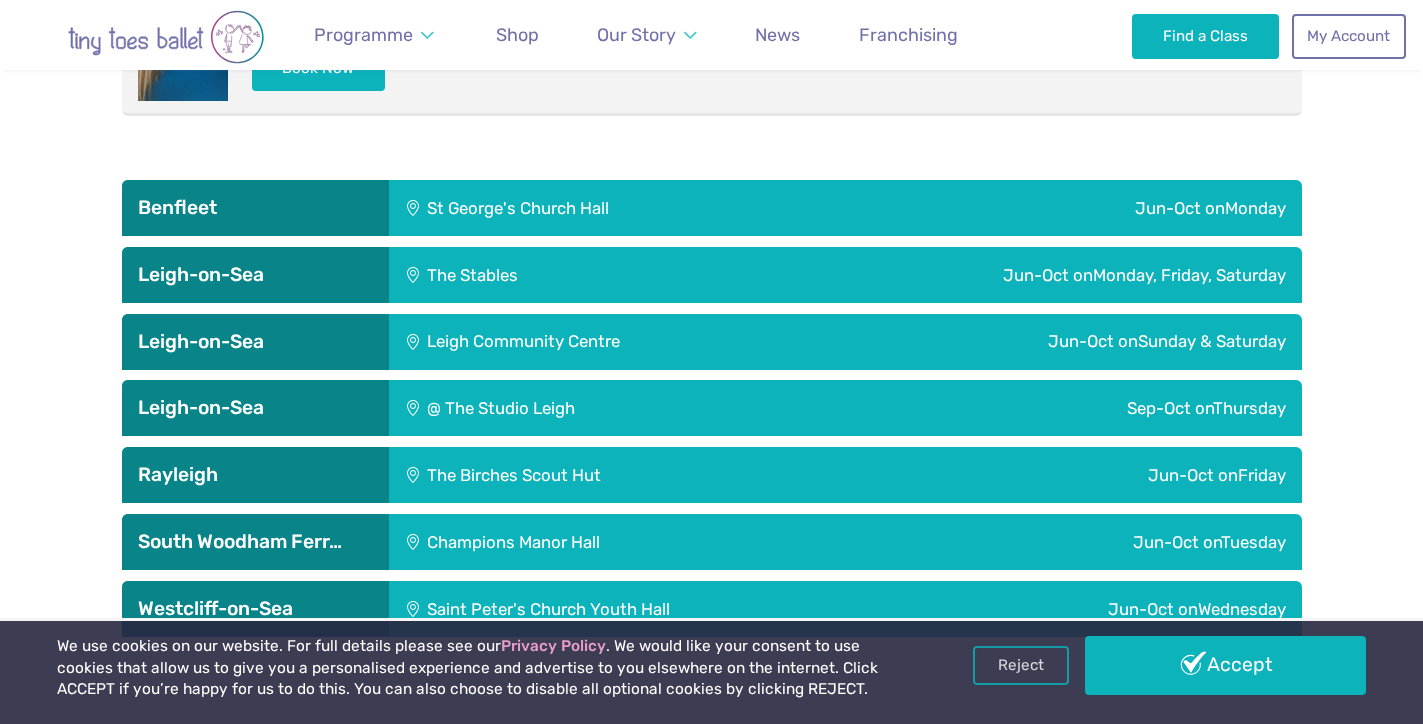 click on "Leigh Community Centre" at bounding box center (646, 208) 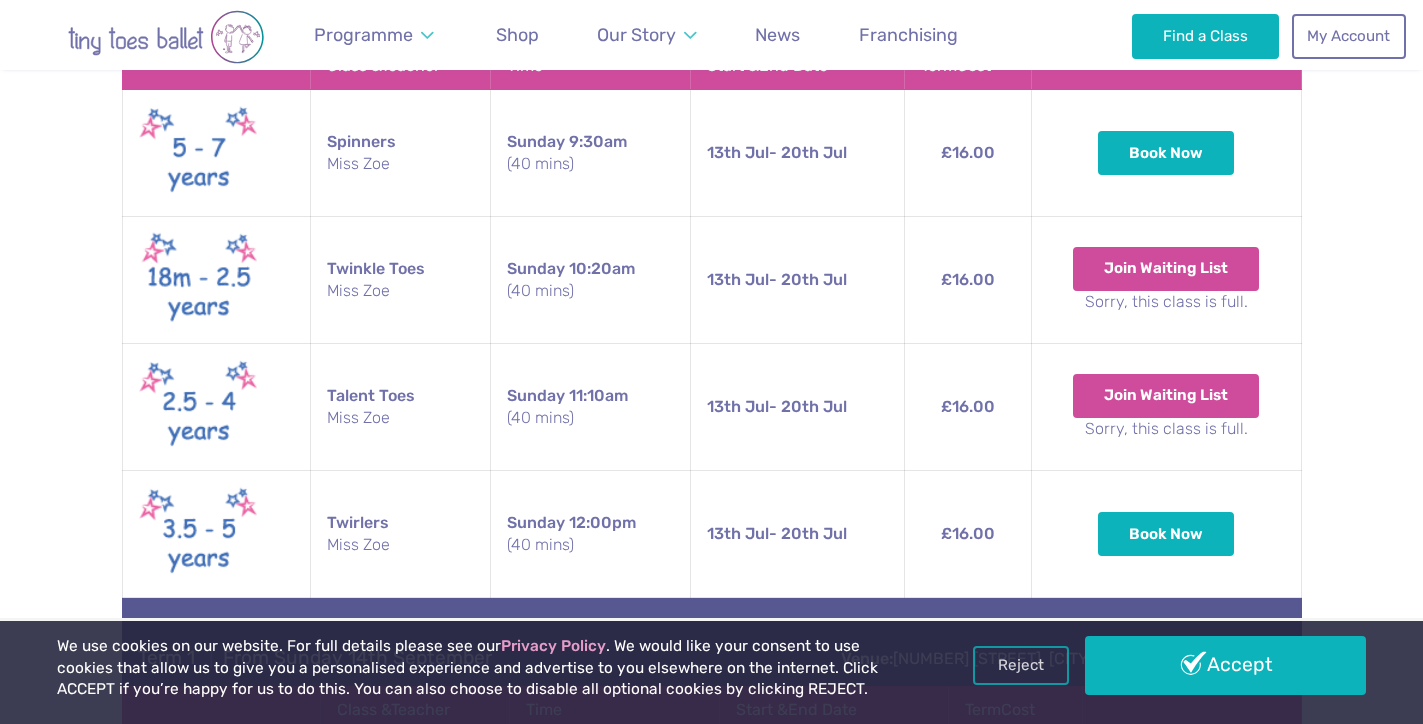 scroll, scrollTop: 3905, scrollLeft: 0, axis: vertical 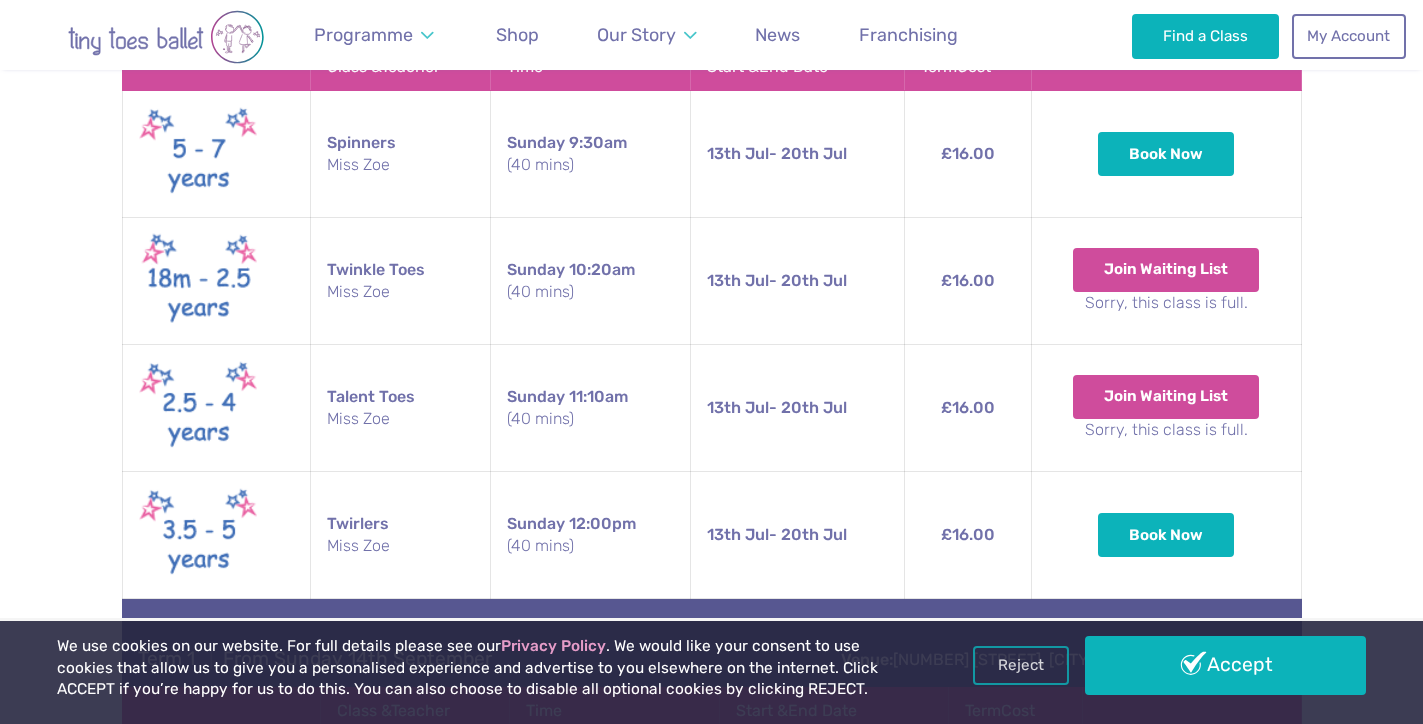 click on "[DATE]  - [DATE]" at bounding box center [0, 0] 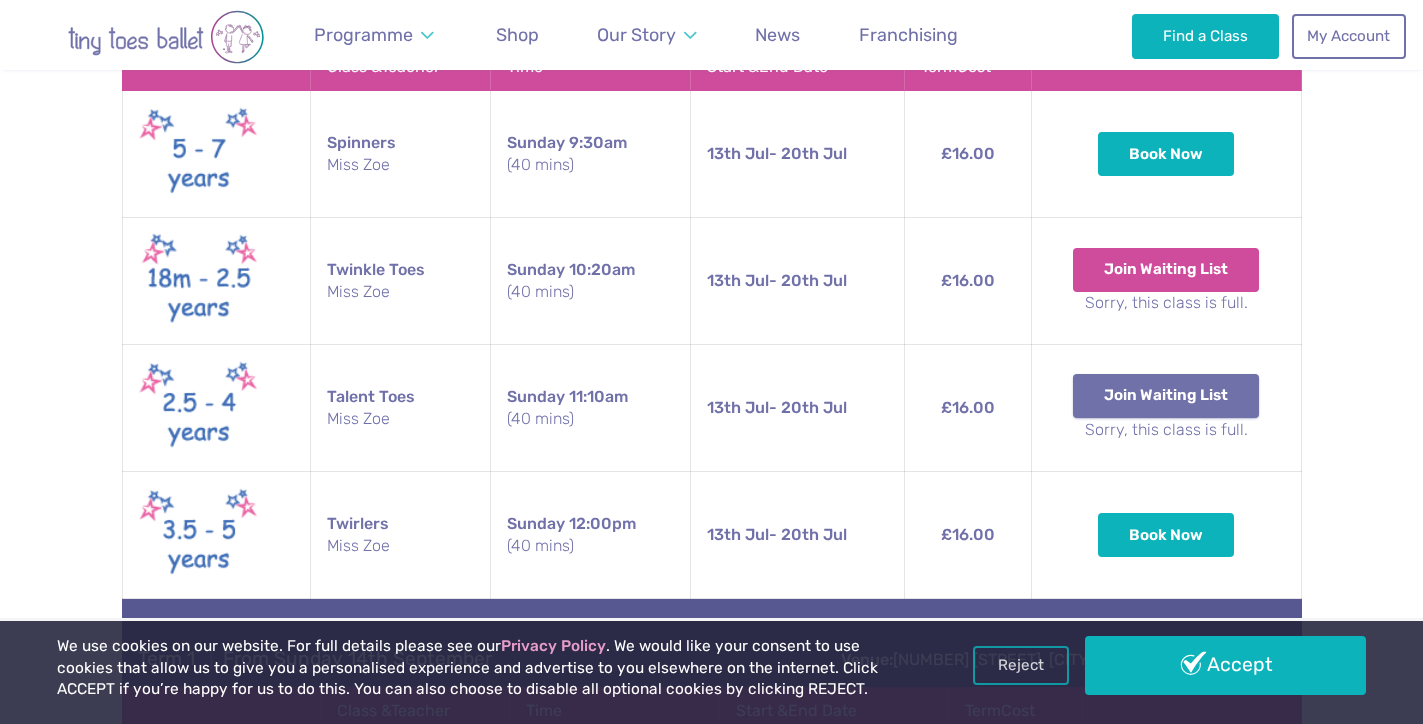 click on "Join Waiting List" at bounding box center [0, 0] 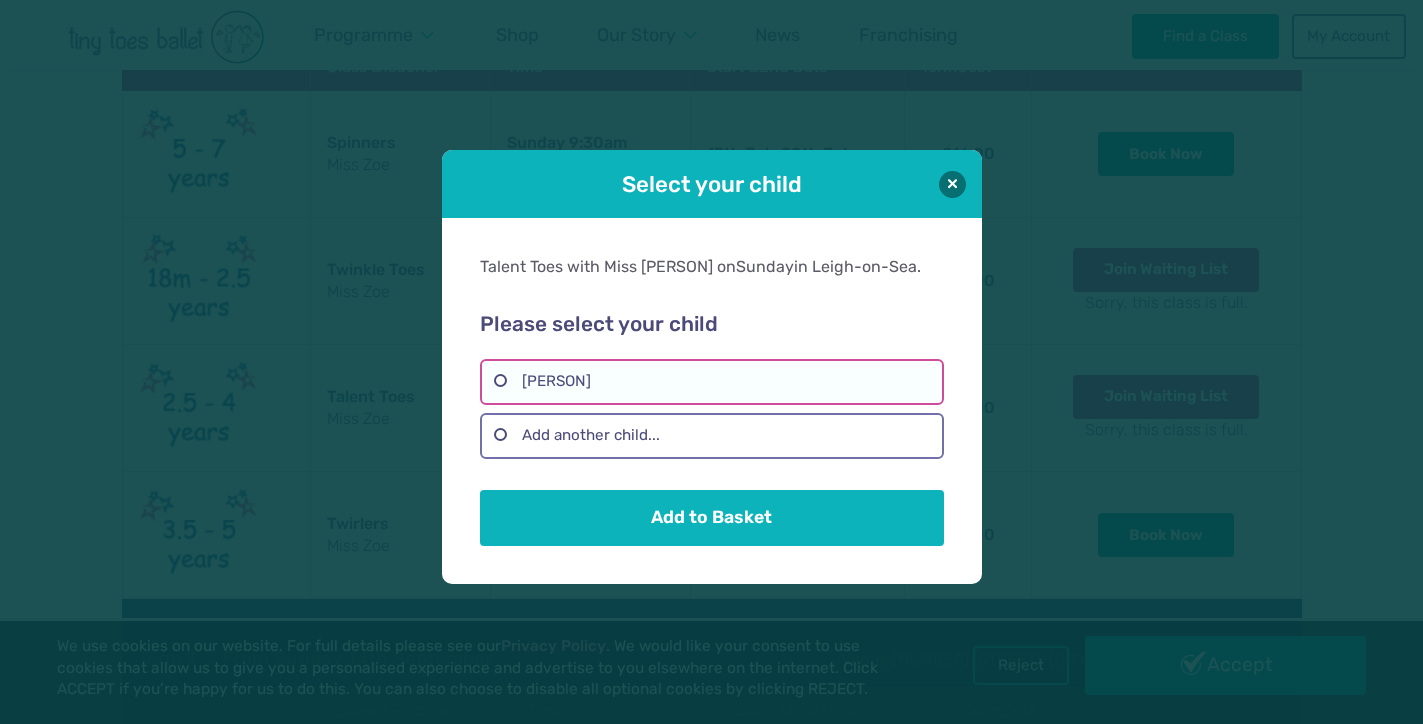 click on "[PERSON]" at bounding box center [712, 382] 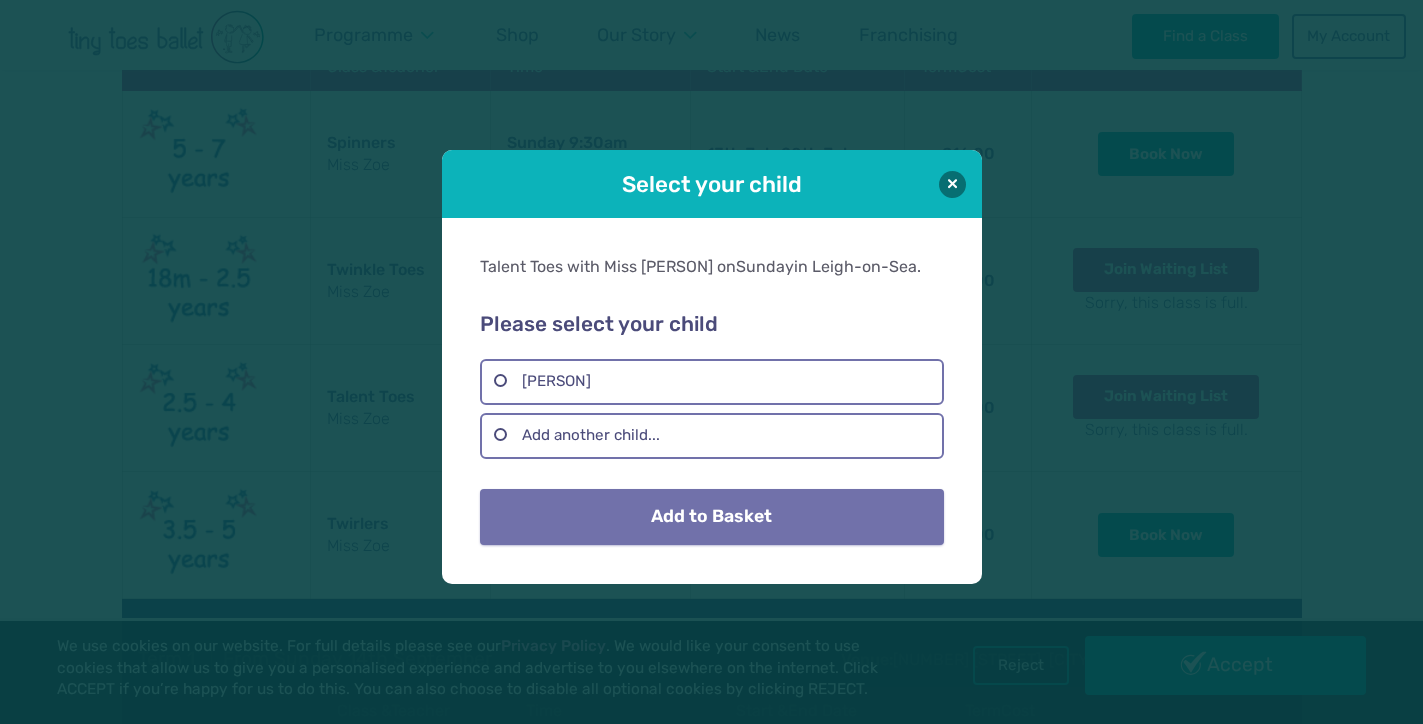 click on "Add to Basket" at bounding box center (712, 517) 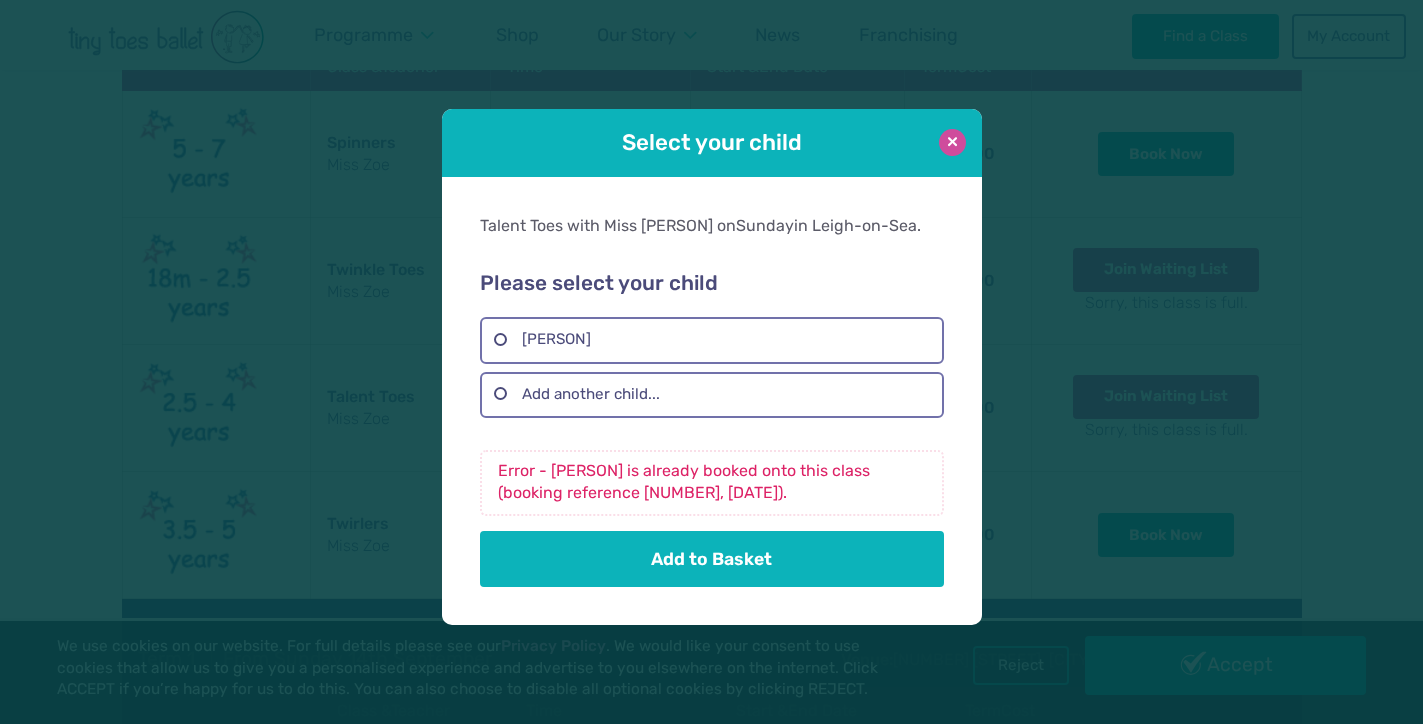 click at bounding box center (952, 142) 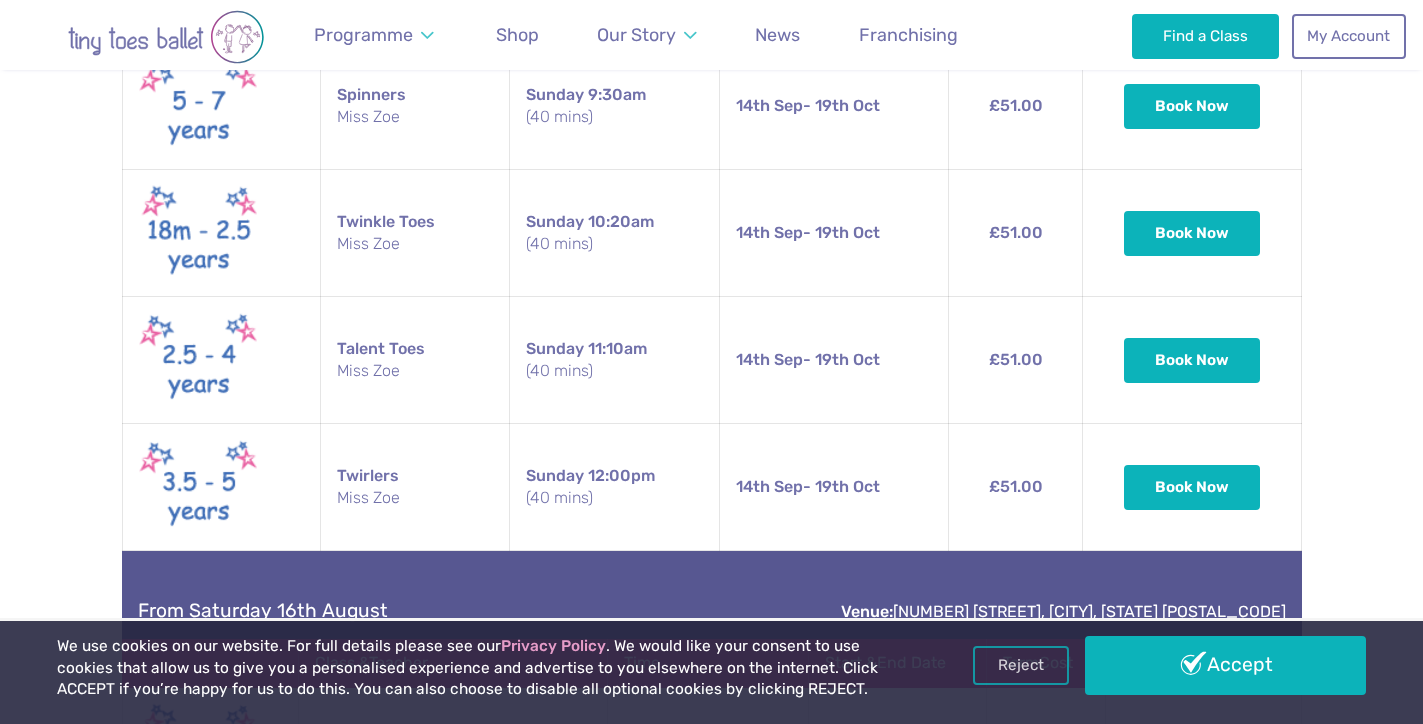 scroll, scrollTop: 4605, scrollLeft: 0, axis: vertical 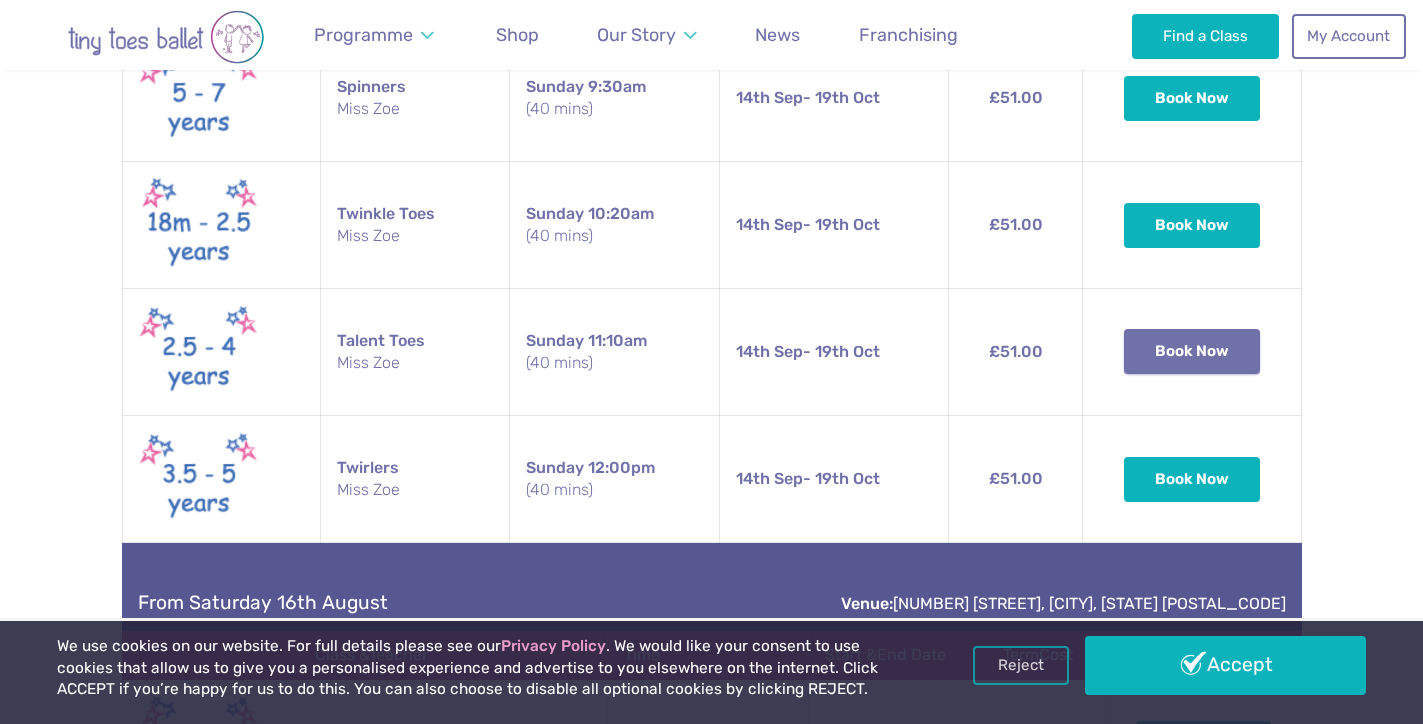 click on "Book Now" at bounding box center (0, 0) 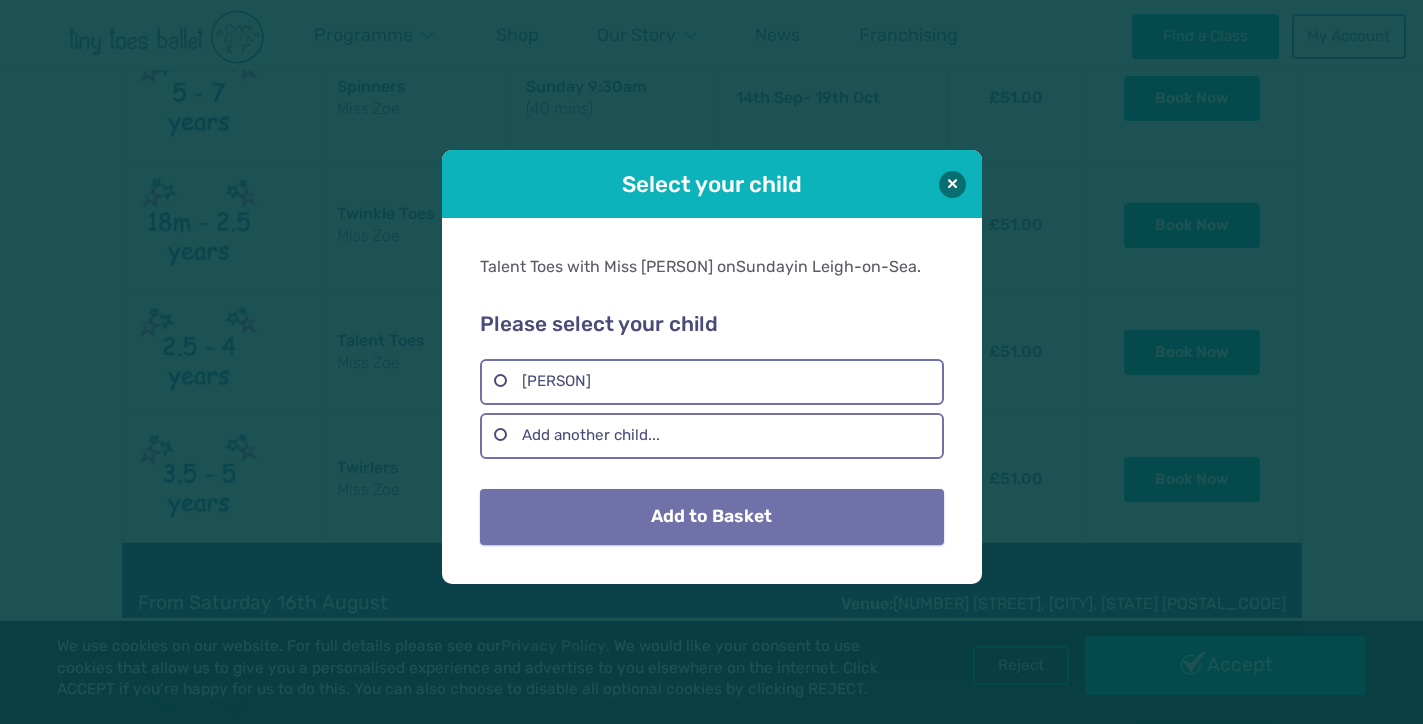 click on "Add to Basket" at bounding box center (712, 517) 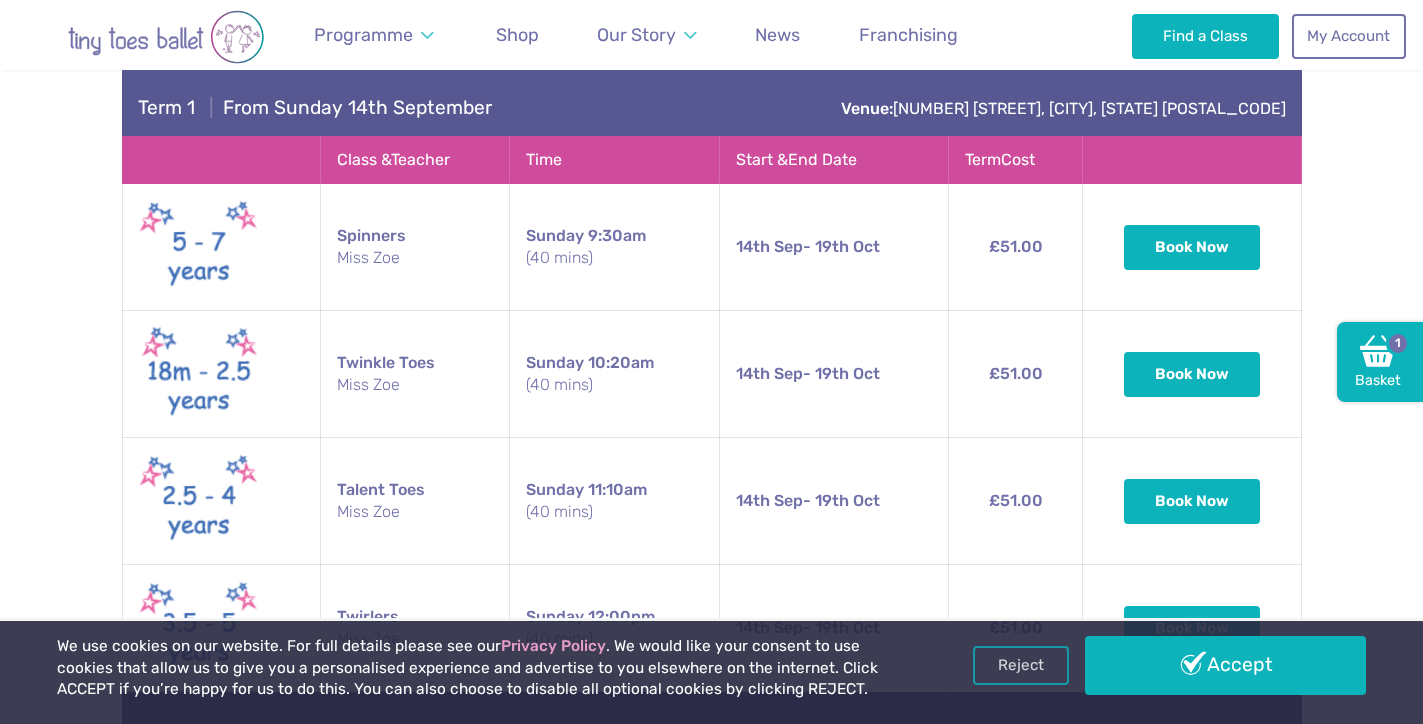 scroll, scrollTop: 4454, scrollLeft: 0, axis: vertical 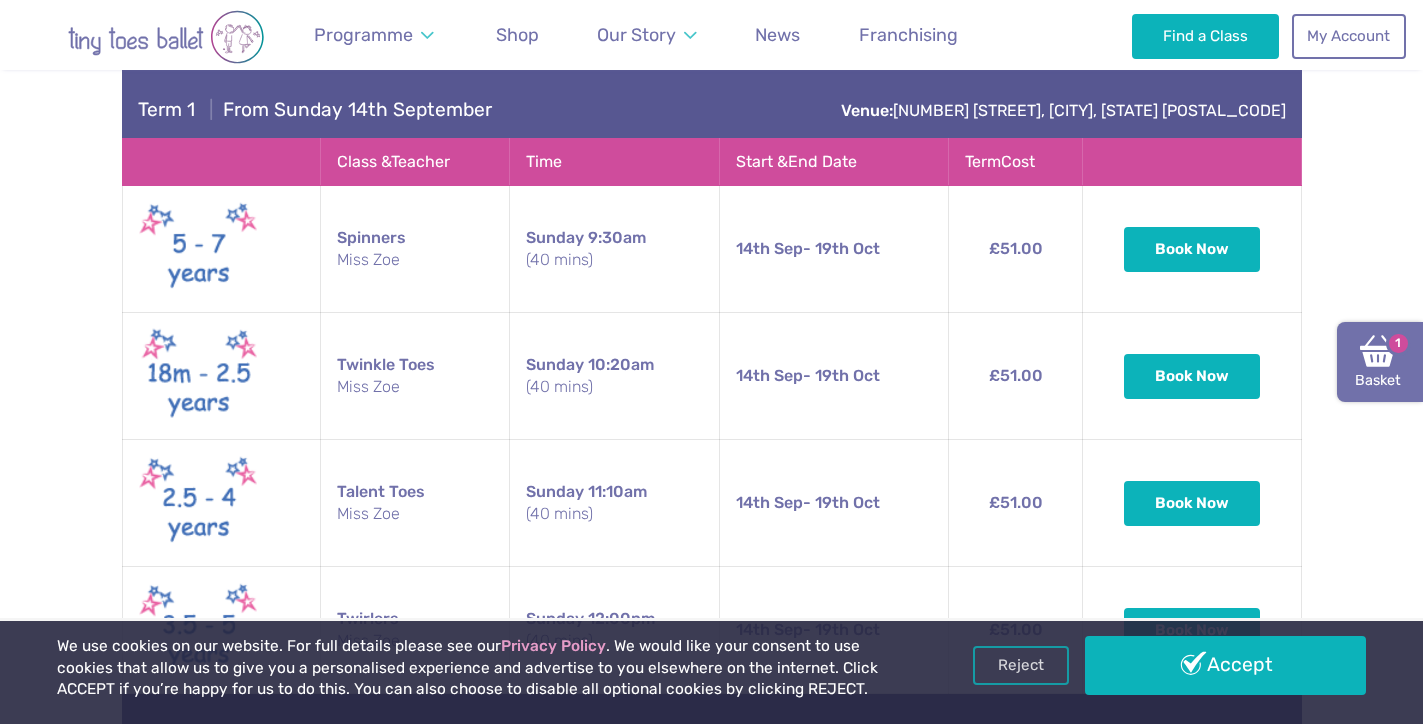 click at bounding box center [1378, 351] 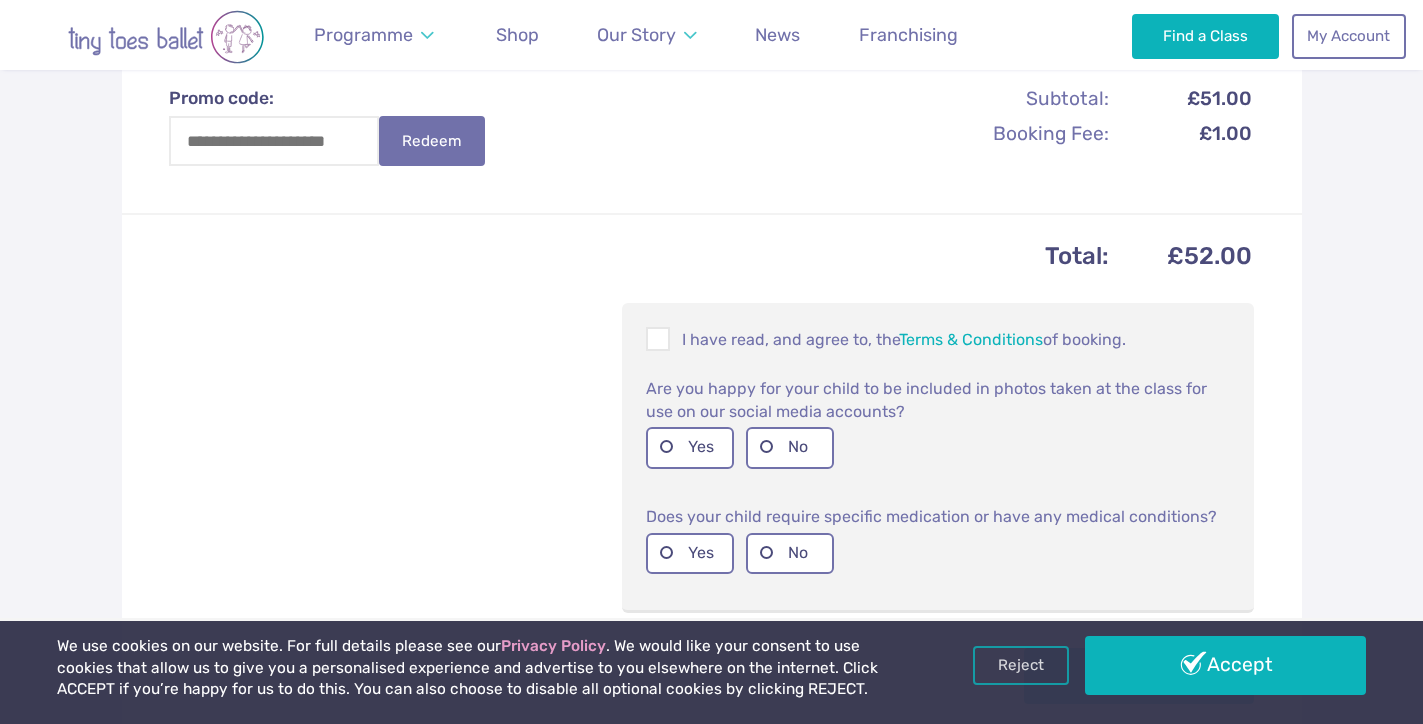 scroll, scrollTop: 710, scrollLeft: 0, axis: vertical 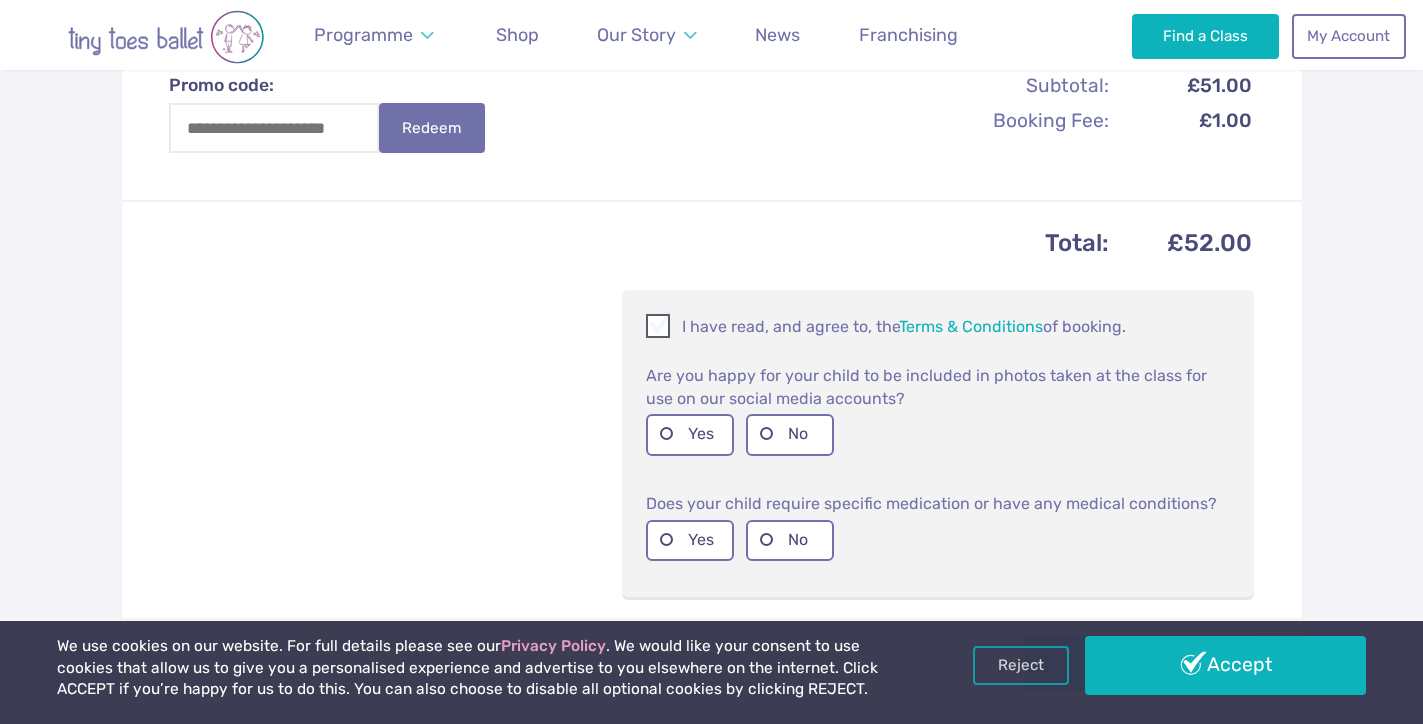 click at bounding box center [659, 329] 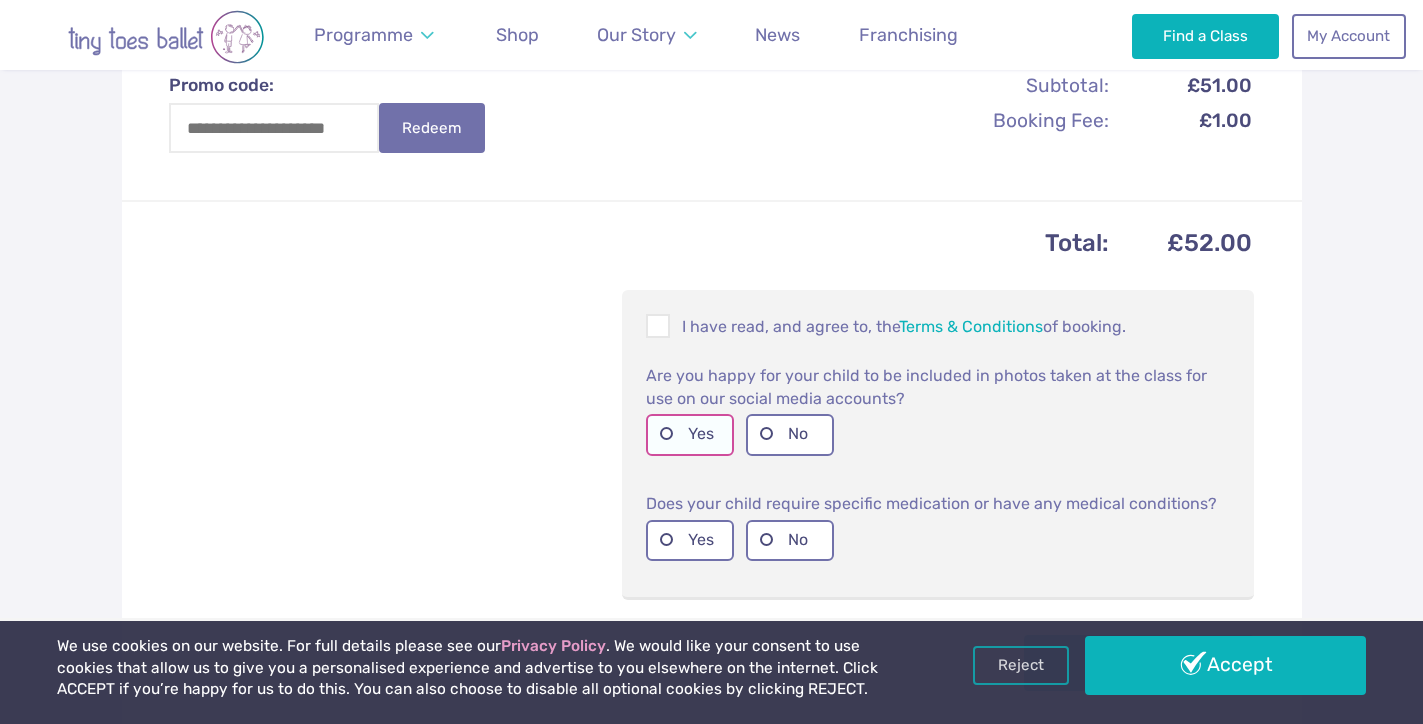 click on "Yes" at bounding box center (690, 434) 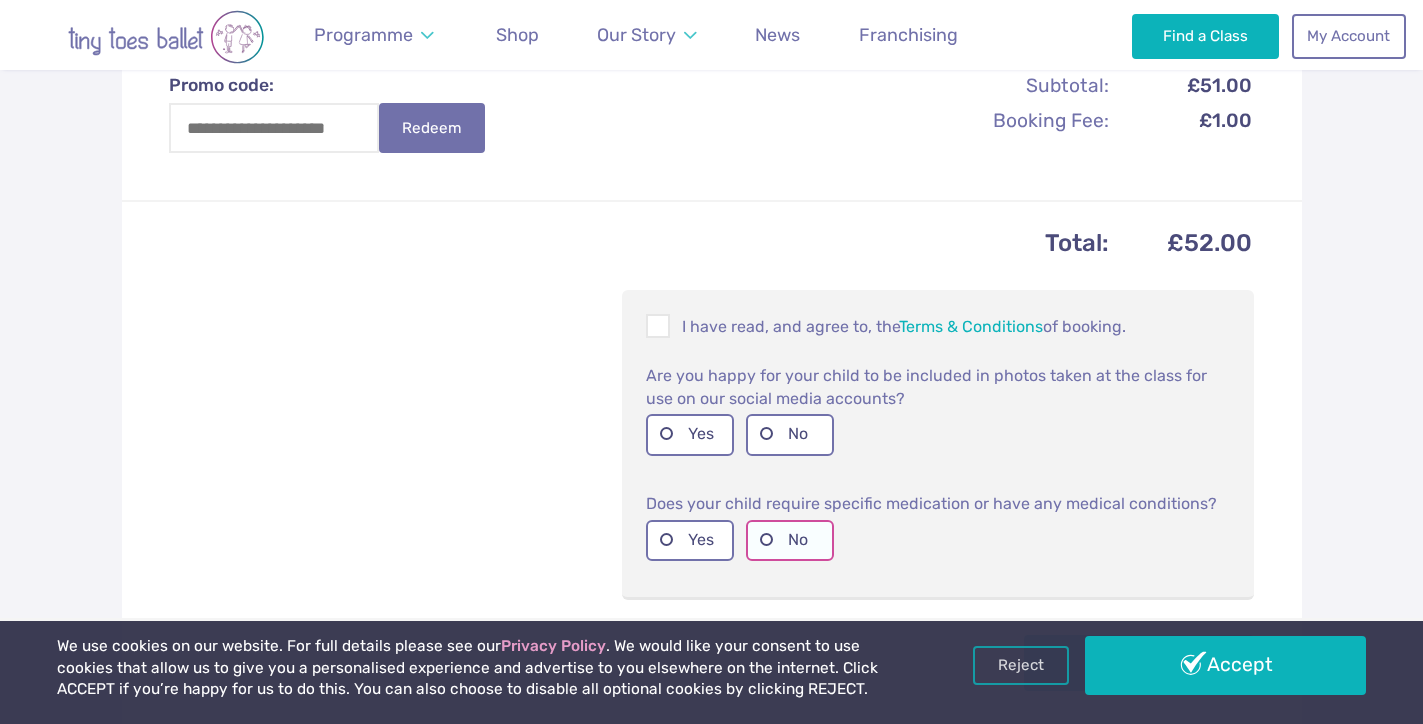 click on "No" at bounding box center [790, 540] 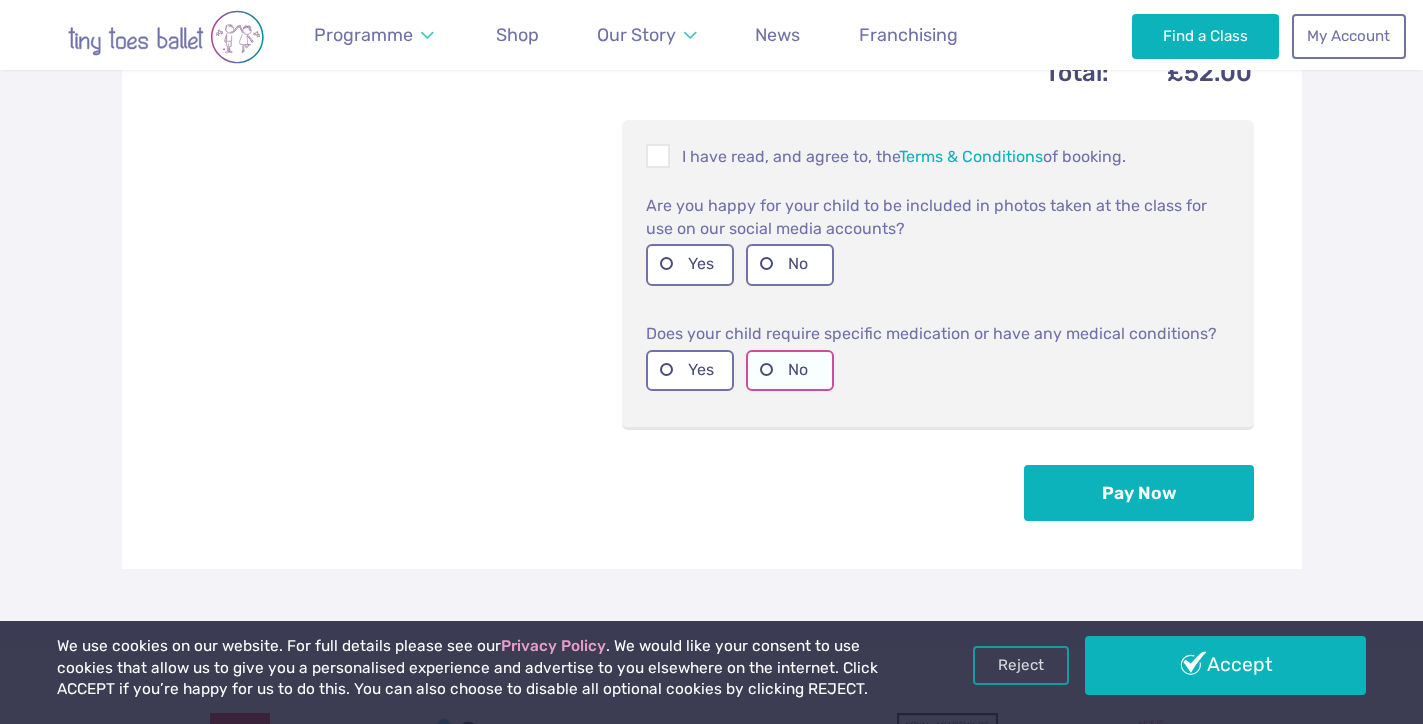 scroll, scrollTop: 898, scrollLeft: 0, axis: vertical 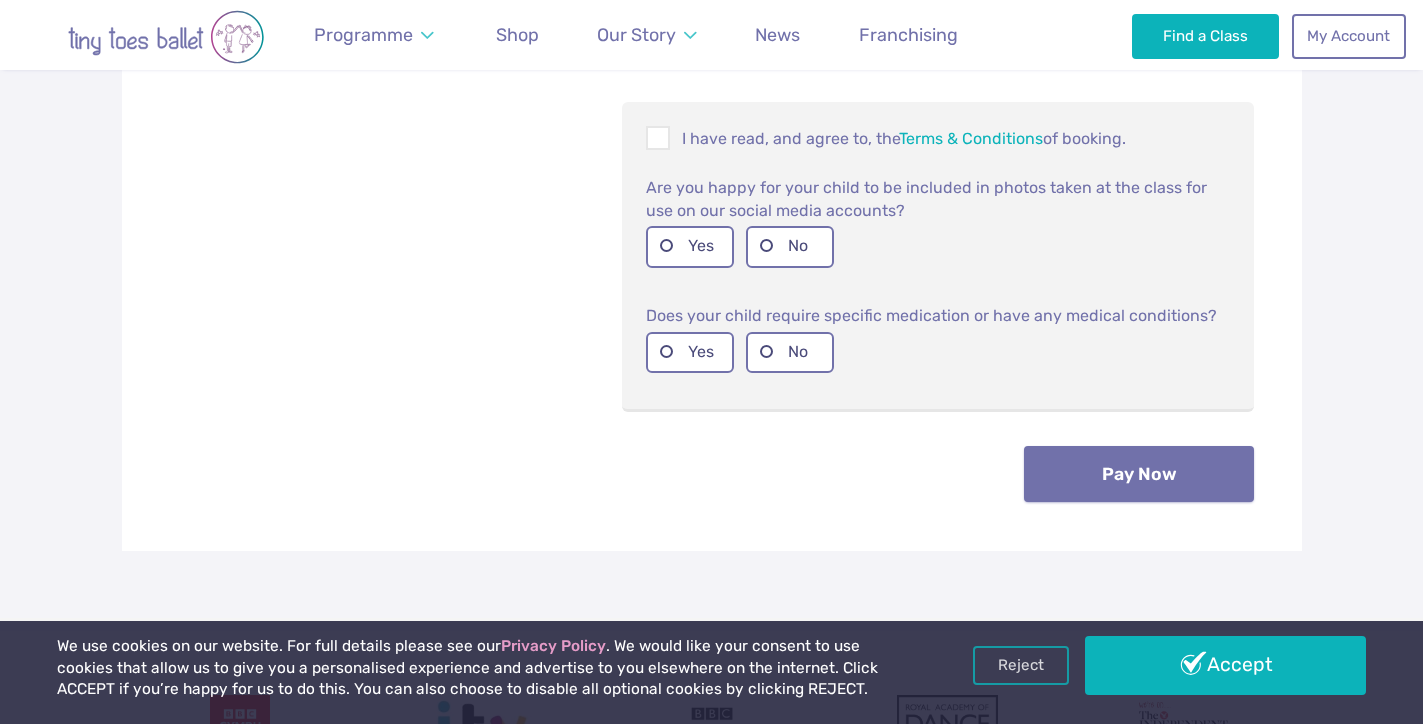 click on "Pay Now" at bounding box center [1139, 474] 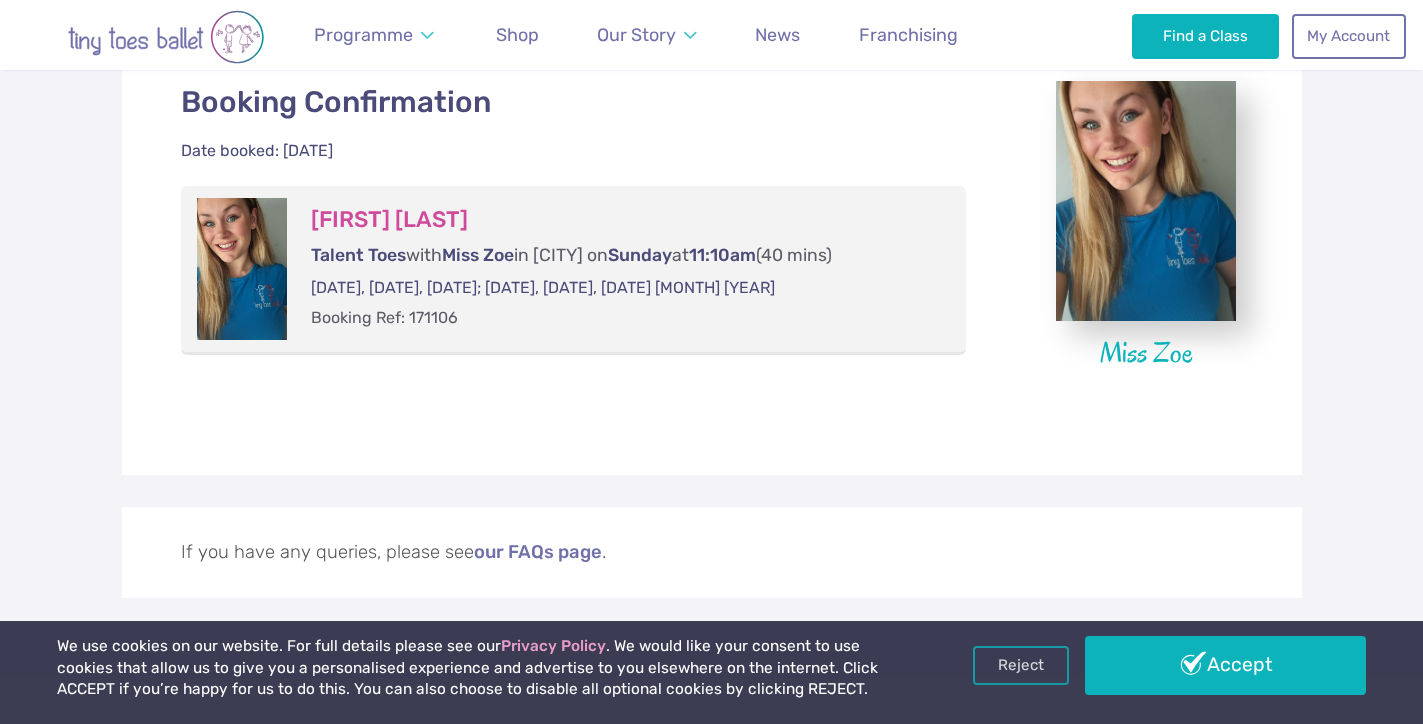 scroll, scrollTop: 457, scrollLeft: 0, axis: vertical 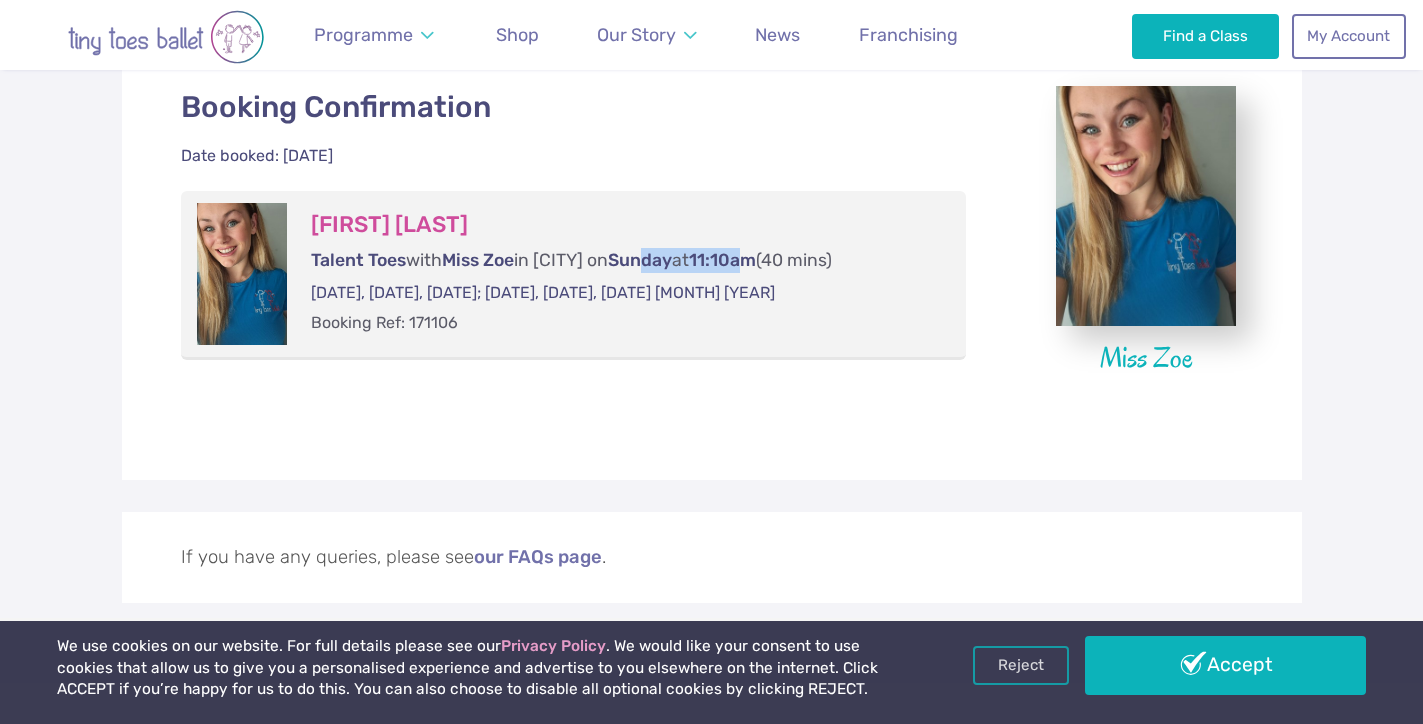 drag, startPoint x: 721, startPoint y: 258, endPoint x: 832, endPoint y: 259, distance: 111.0045 